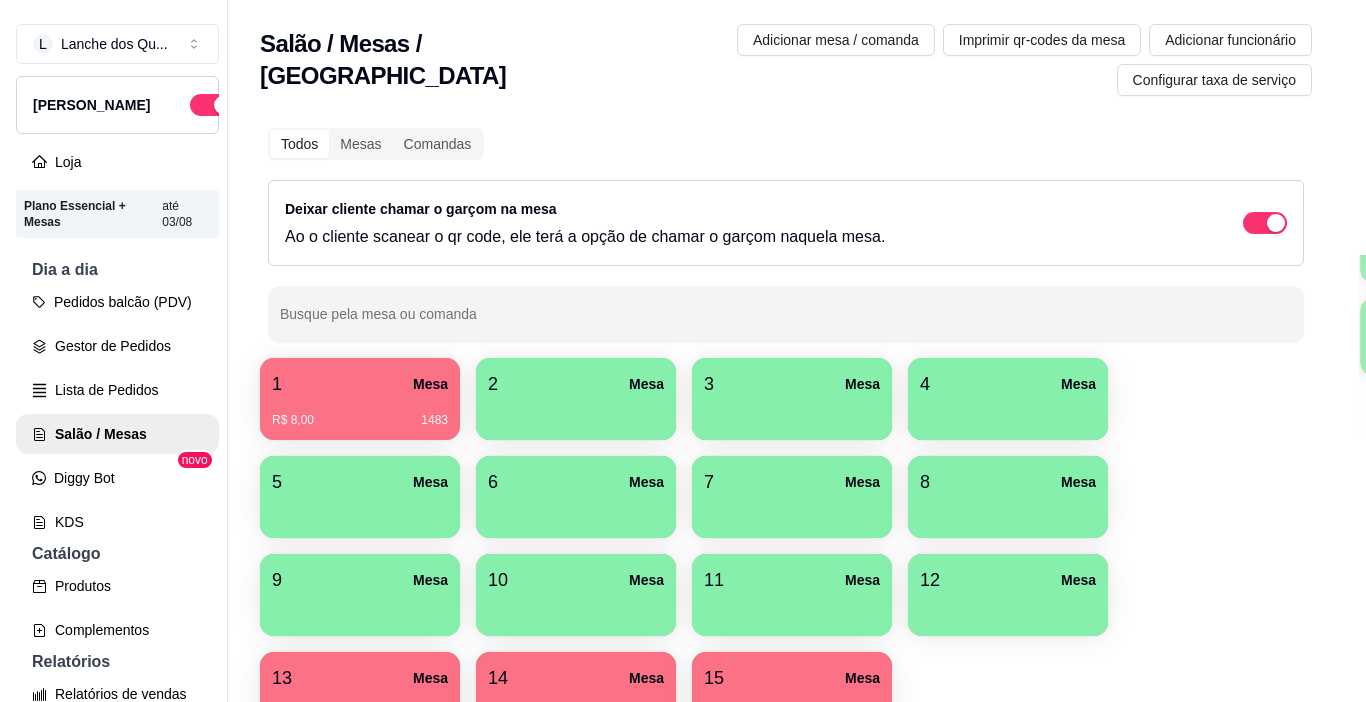 scroll, scrollTop: 0, scrollLeft: 0, axis: both 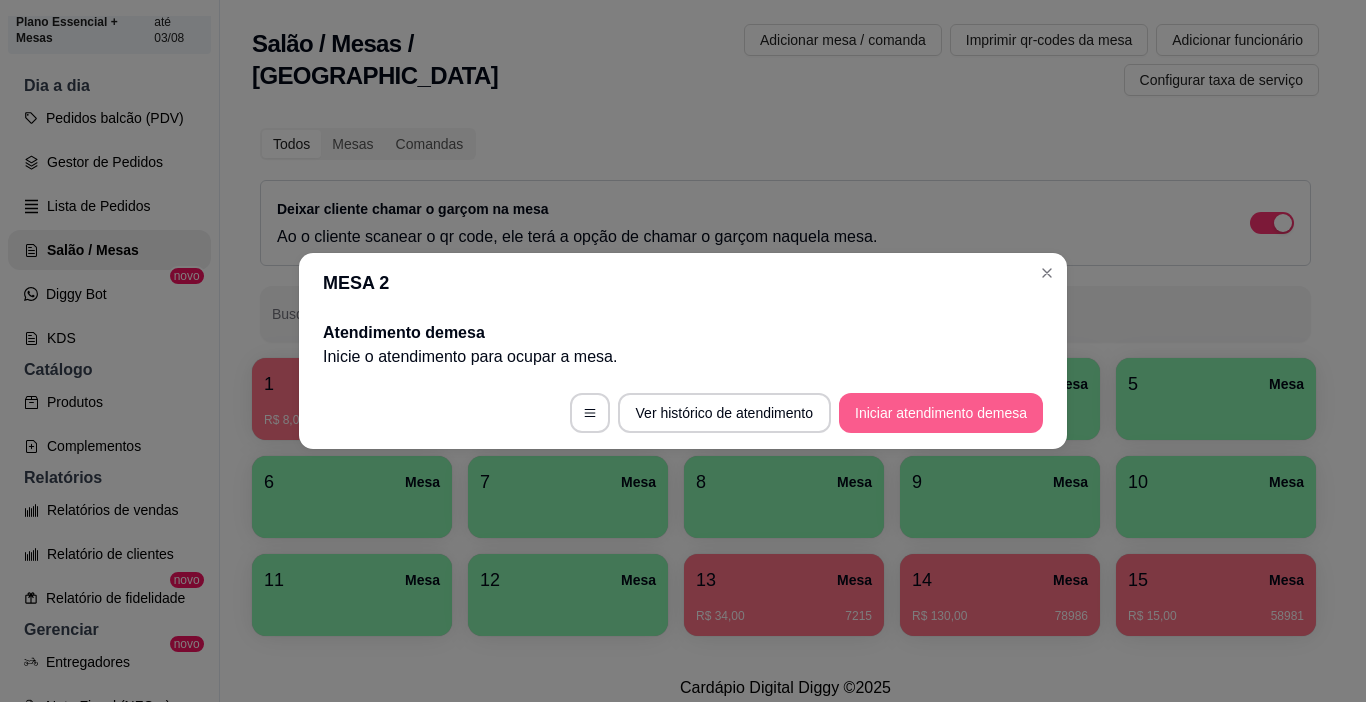 click on "Iniciar atendimento de  mesa" at bounding box center (941, 413) 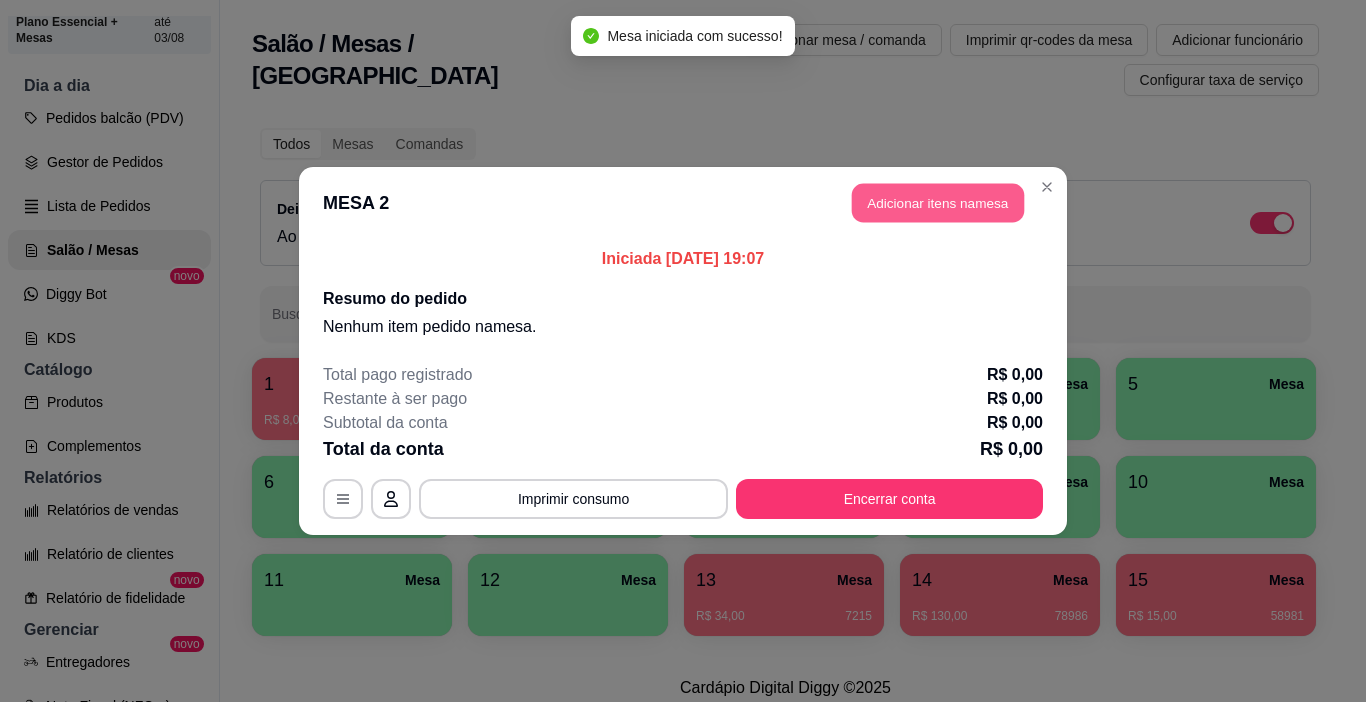 click on "Adicionar itens na  mesa" at bounding box center (938, 203) 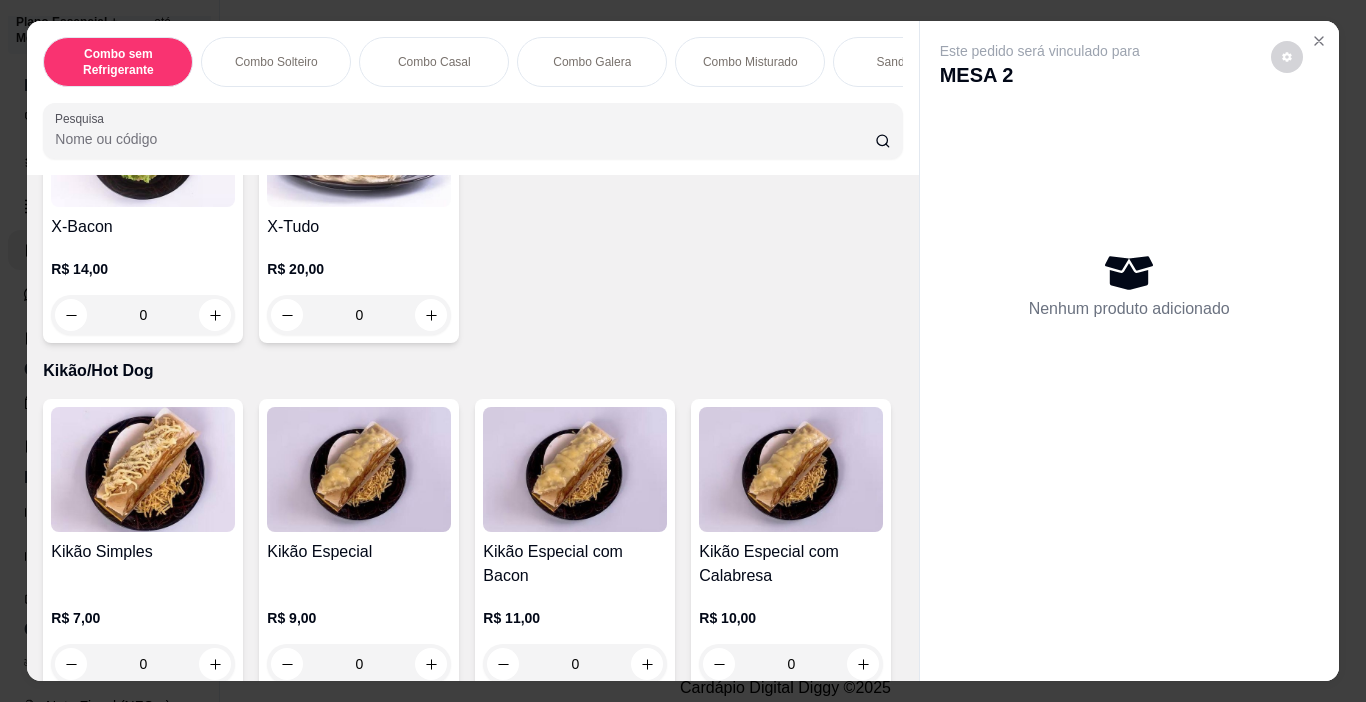 scroll, scrollTop: 3300, scrollLeft: 0, axis: vertical 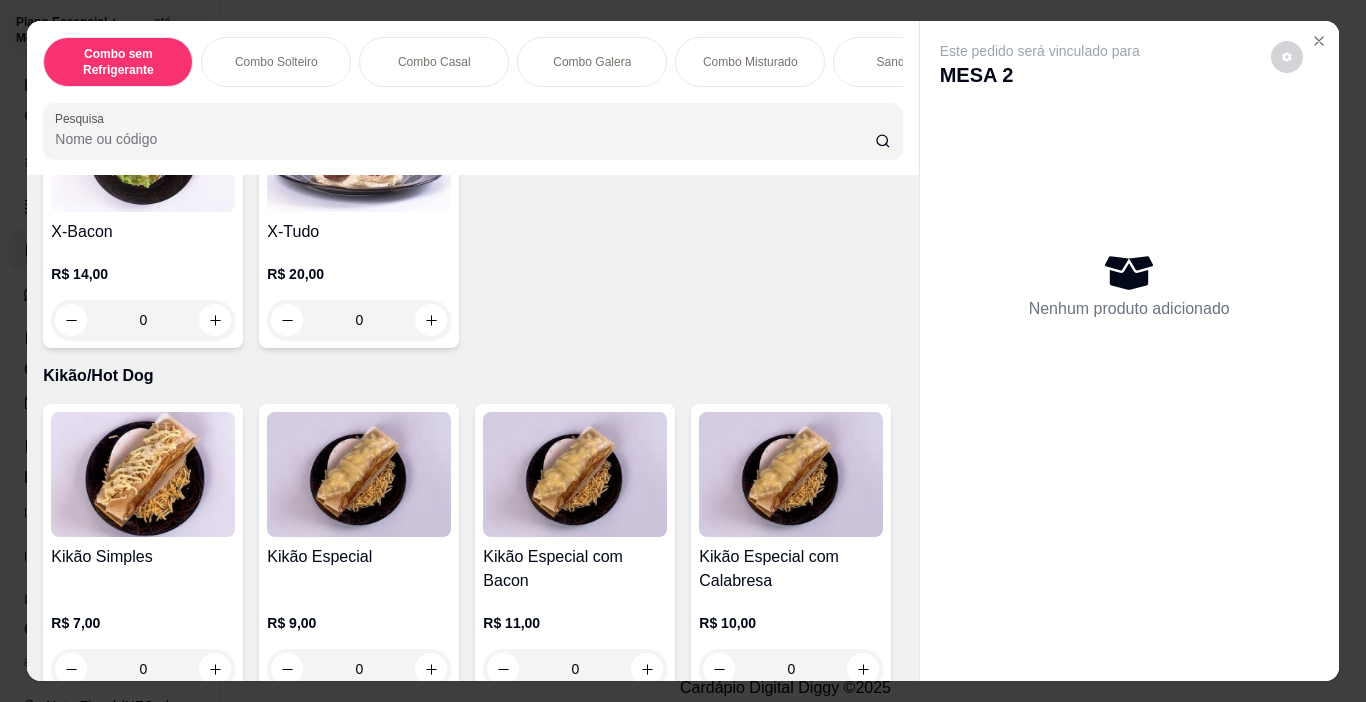 click on "0" at bounding box center [143, 35] 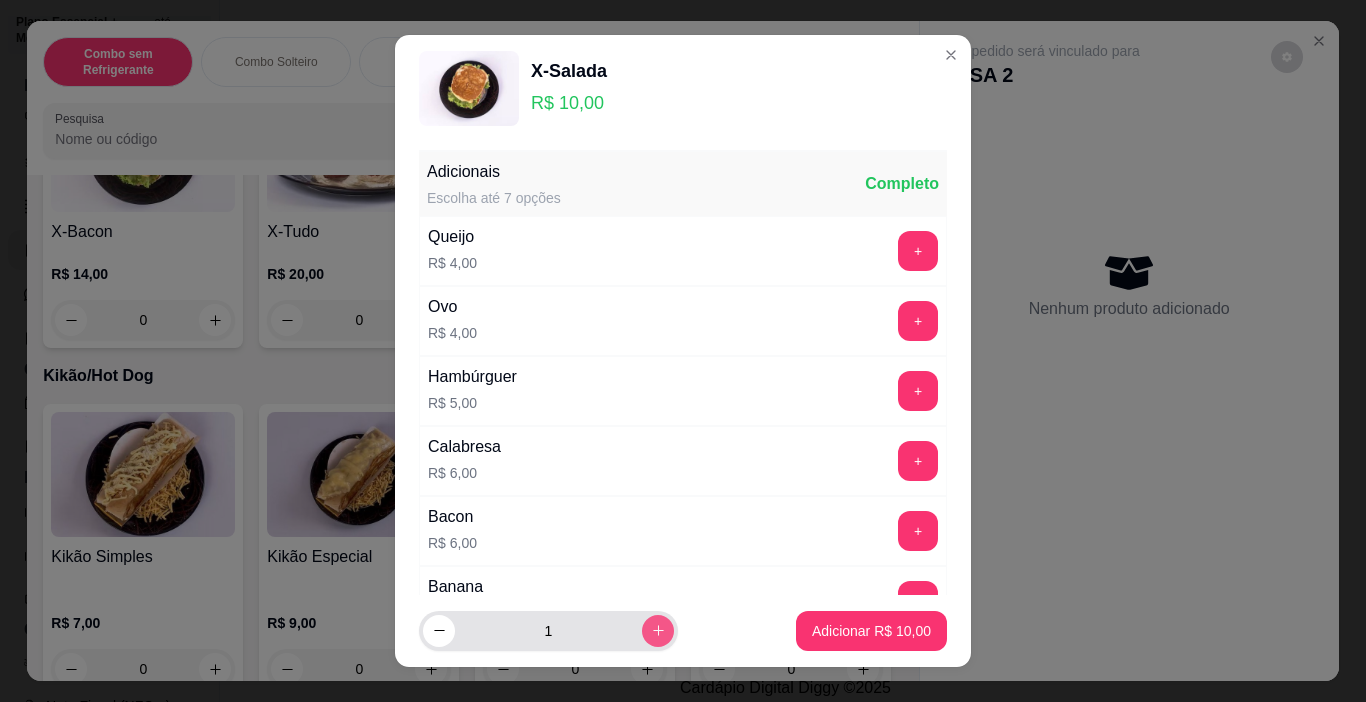 click 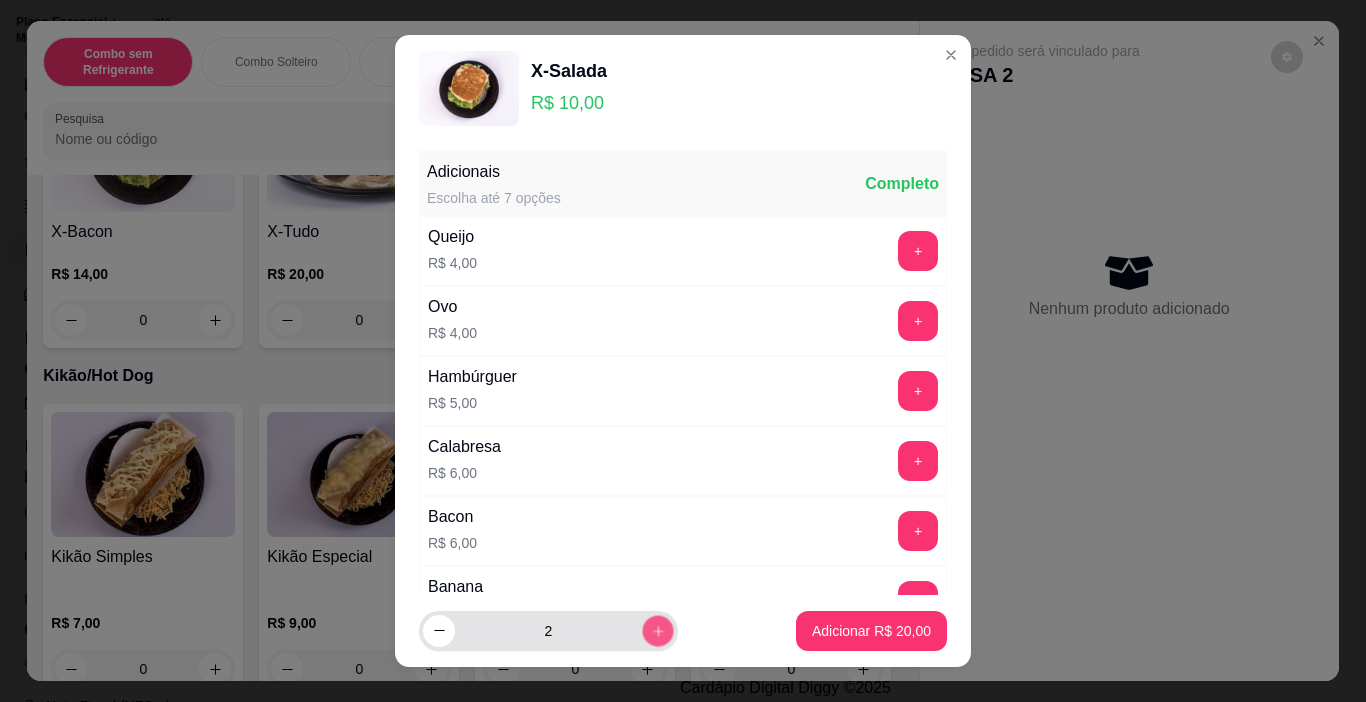 click 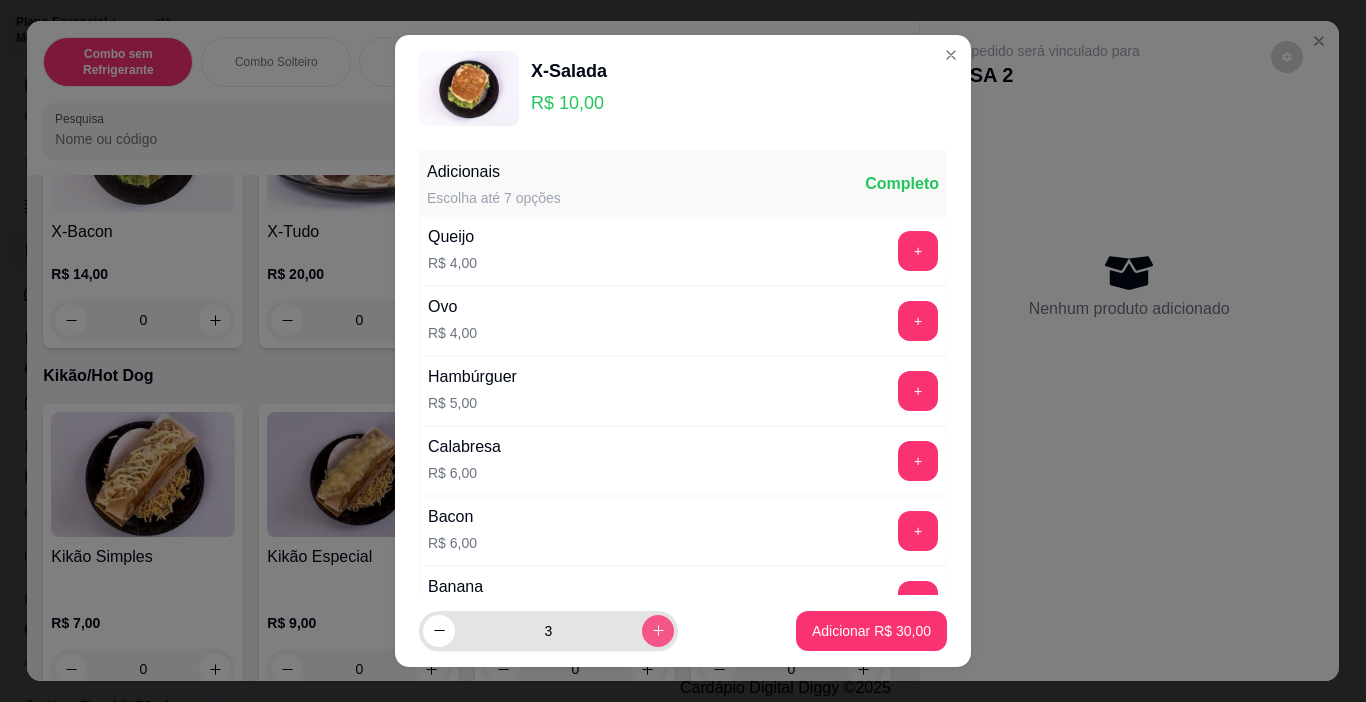 click 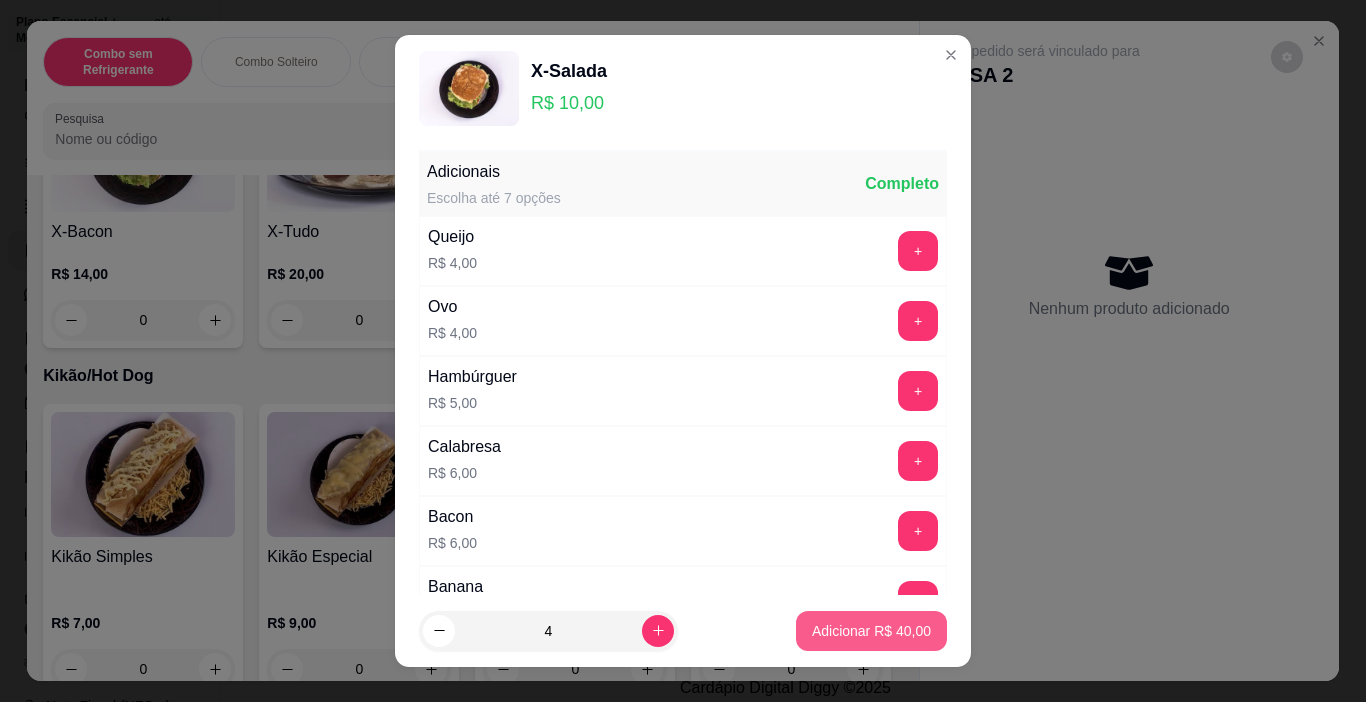 click on "Adicionar   R$ 40,00" at bounding box center [871, 631] 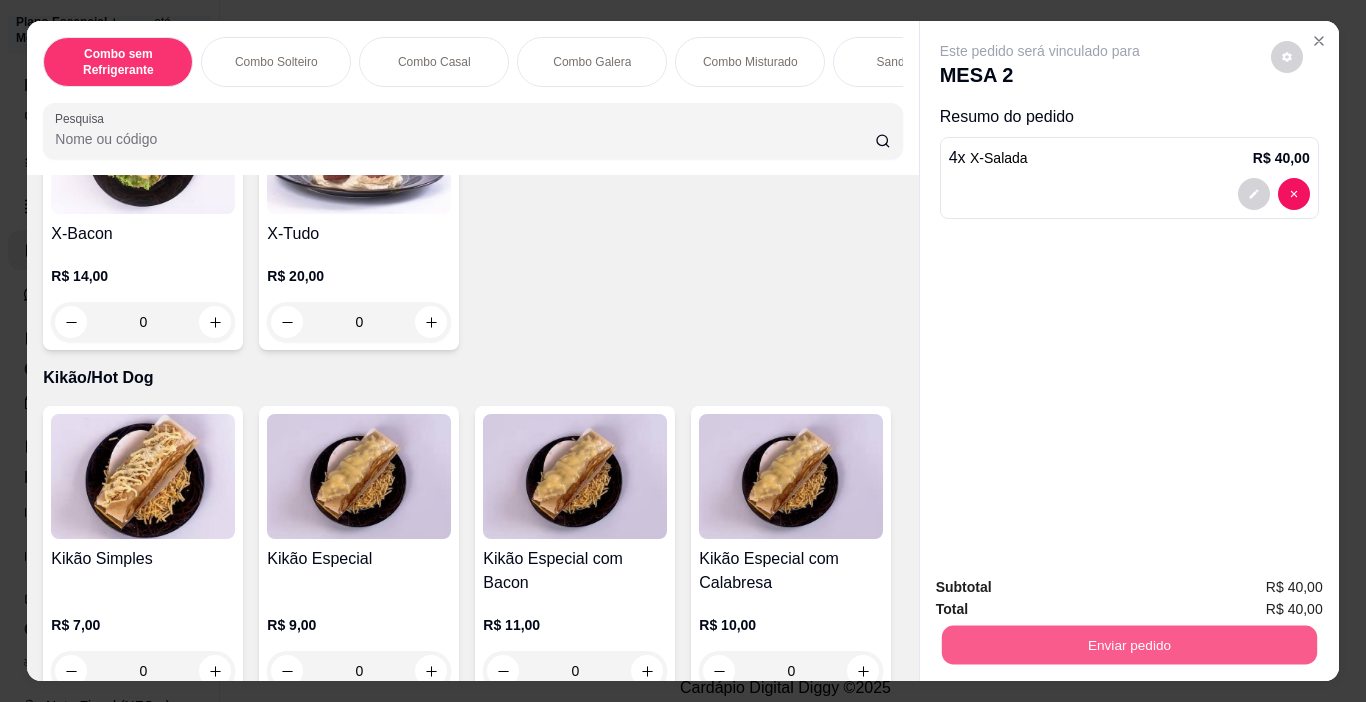 click on "Enviar pedido" at bounding box center [1128, 645] 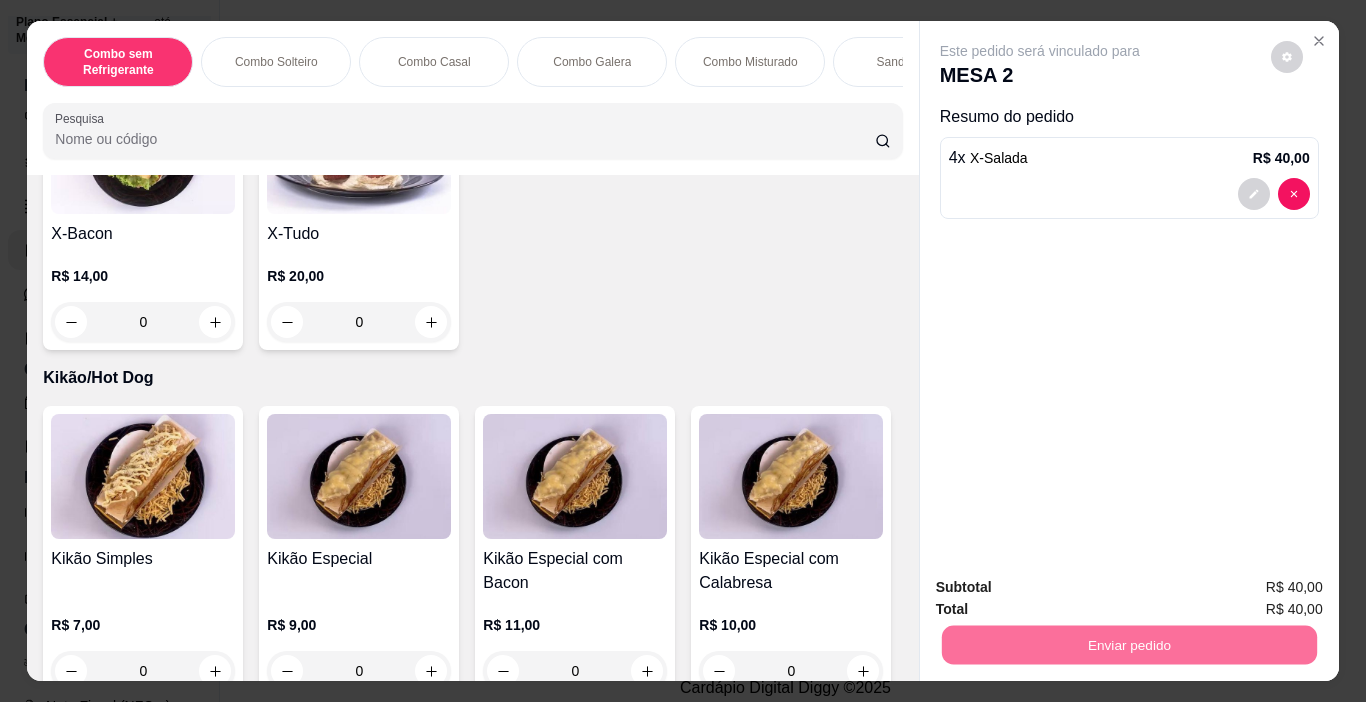 click on "Não registrar e enviar pedido" at bounding box center [1063, 588] 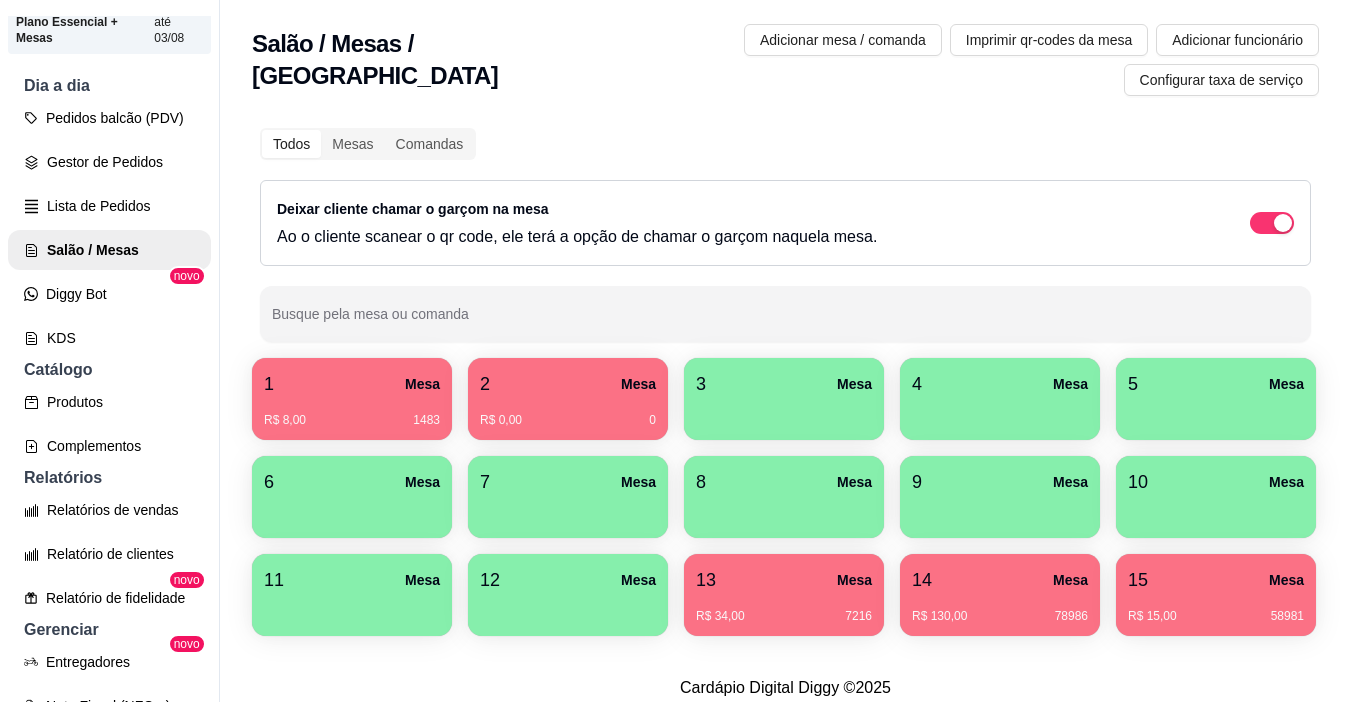 click on "3 Mesa" at bounding box center [784, 384] 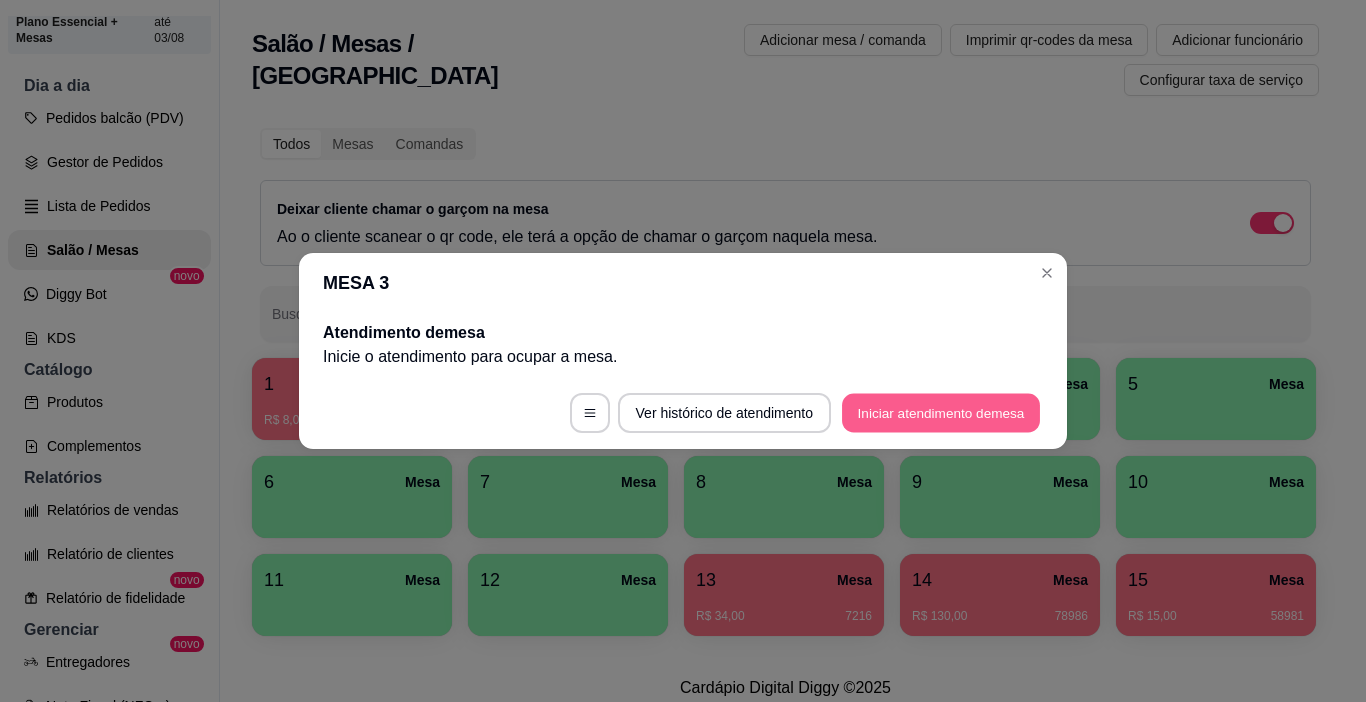 click on "Iniciar atendimento de  mesa" at bounding box center [941, 413] 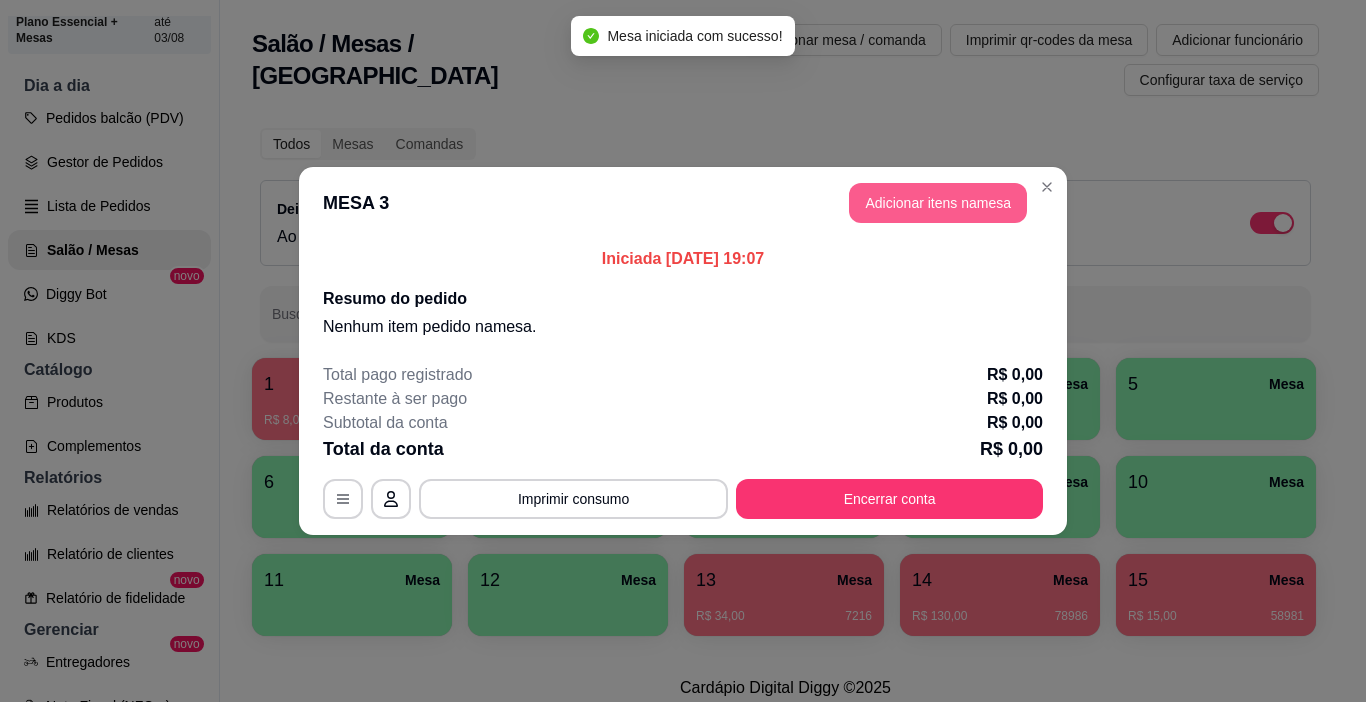 click on "Adicionar itens na  mesa" at bounding box center [938, 203] 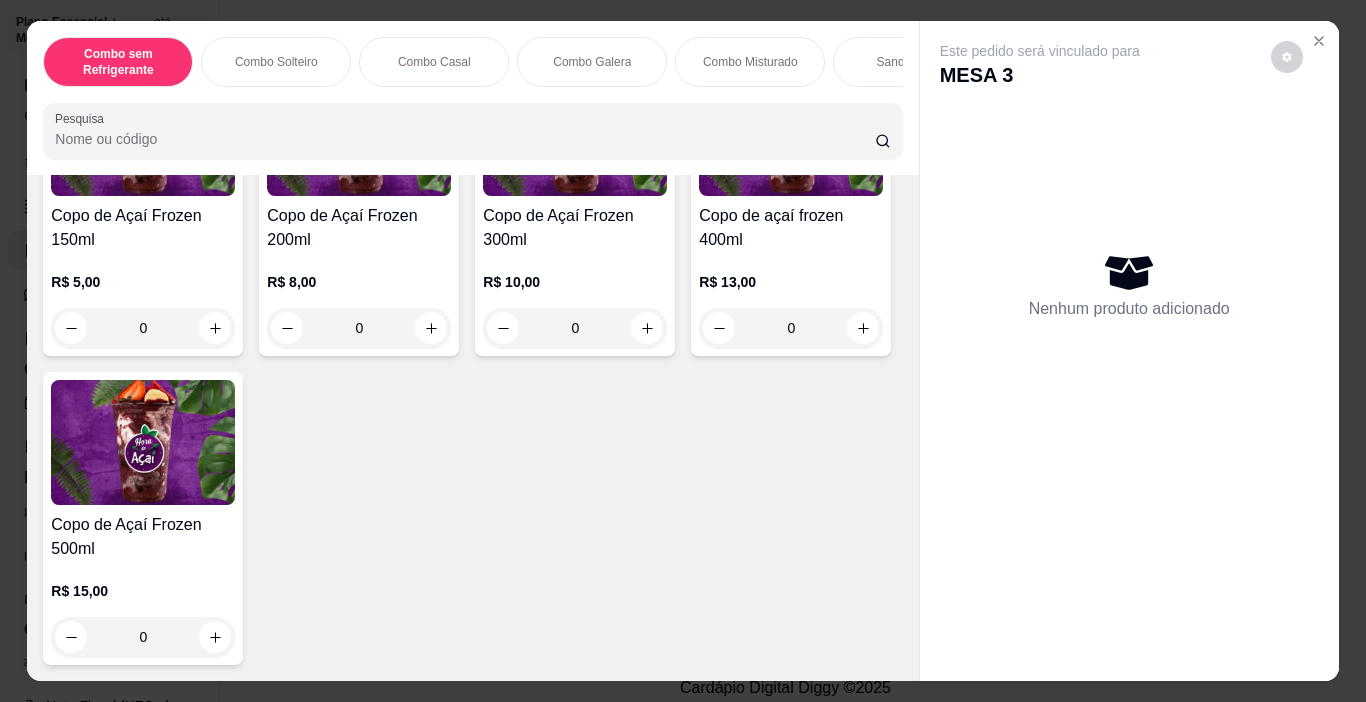 scroll, scrollTop: 4900, scrollLeft: 0, axis: vertical 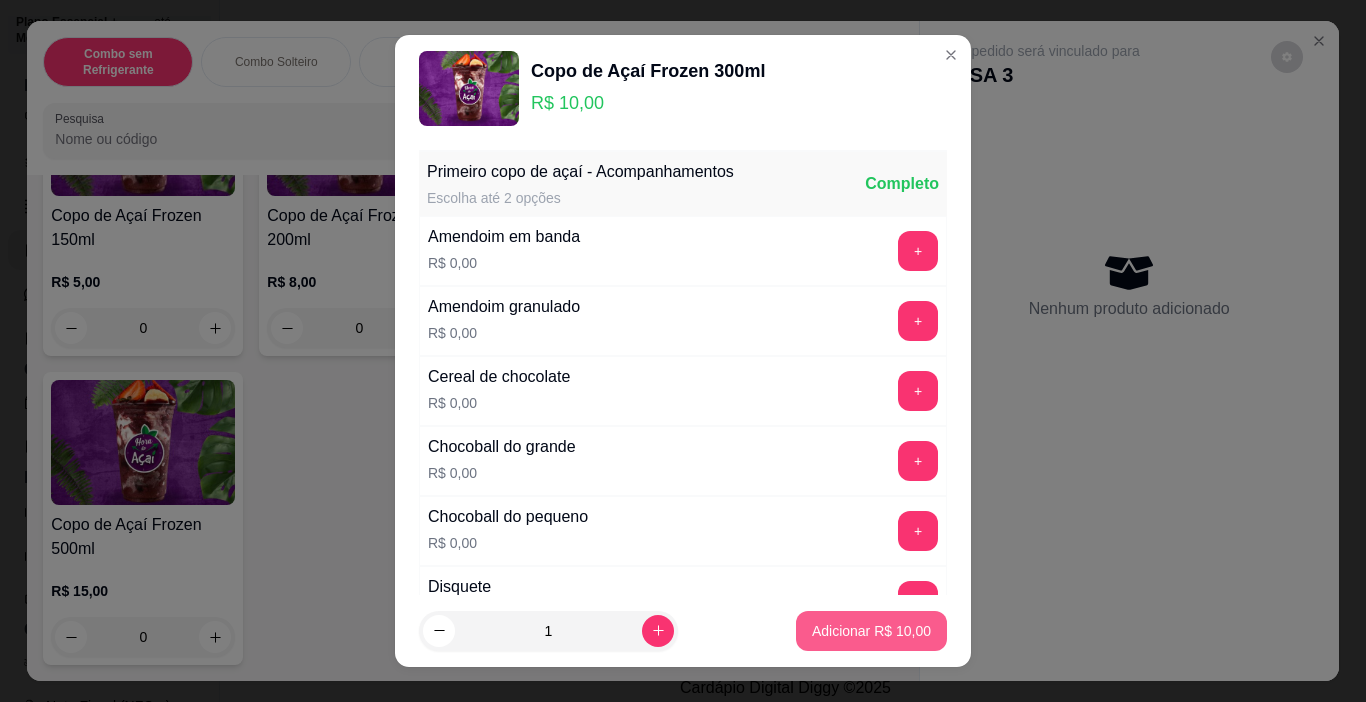 click on "Adicionar   R$ 10,00" at bounding box center (871, 631) 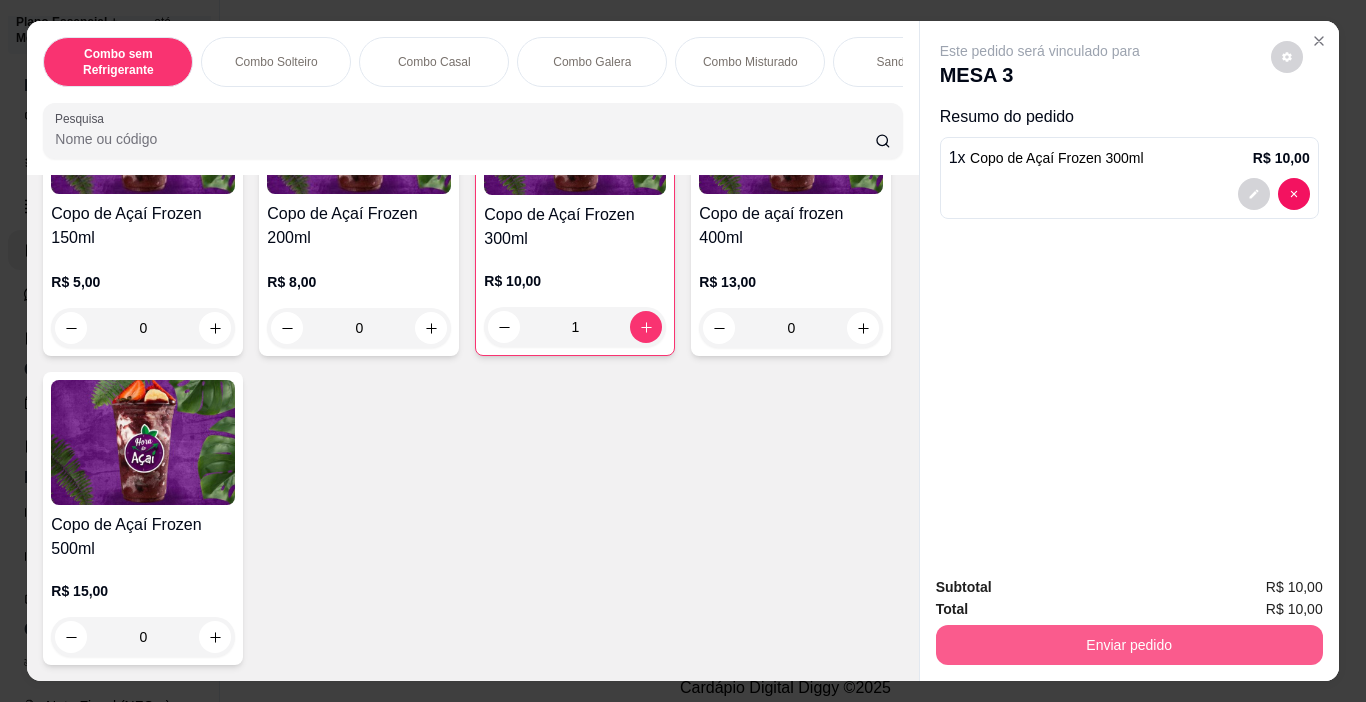 click on "Enviar pedido" at bounding box center (1129, 645) 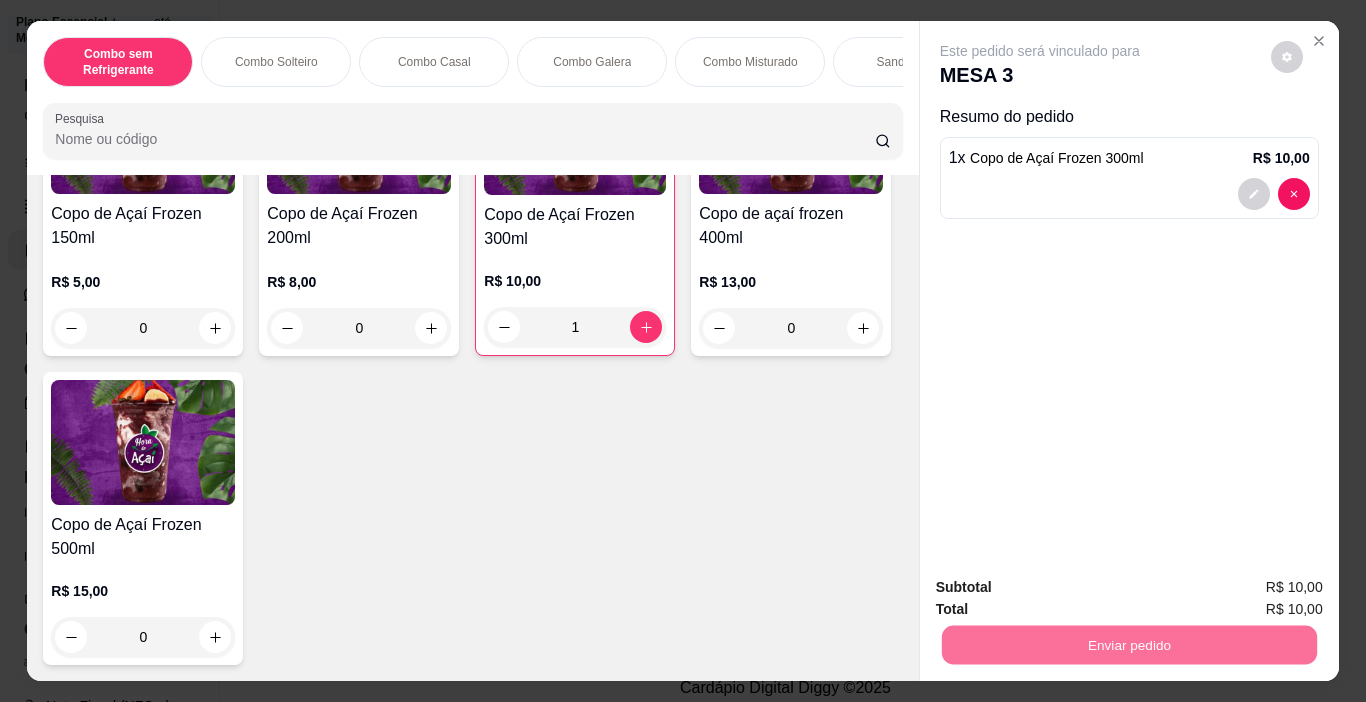 click on "Não registrar e enviar pedido" at bounding box center [1063, 588] 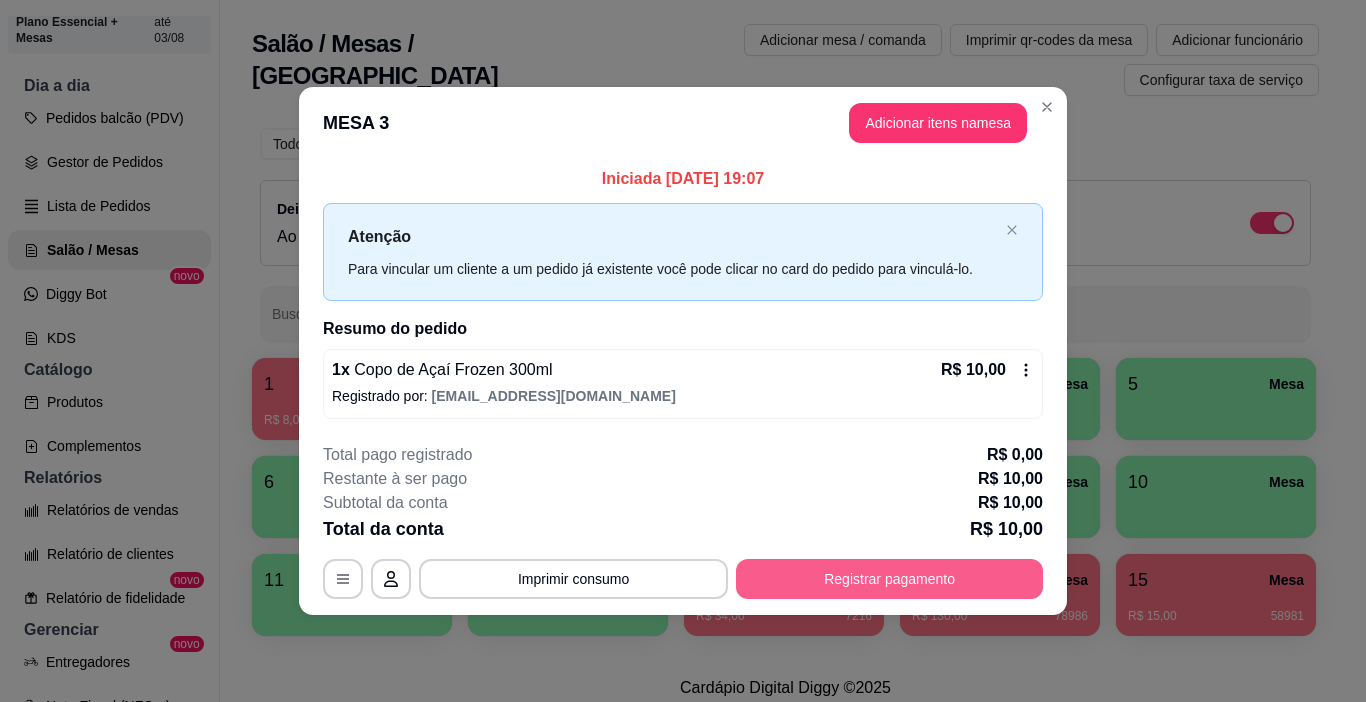 click on "Registrar pagamento" at bounding box center [889, 579] 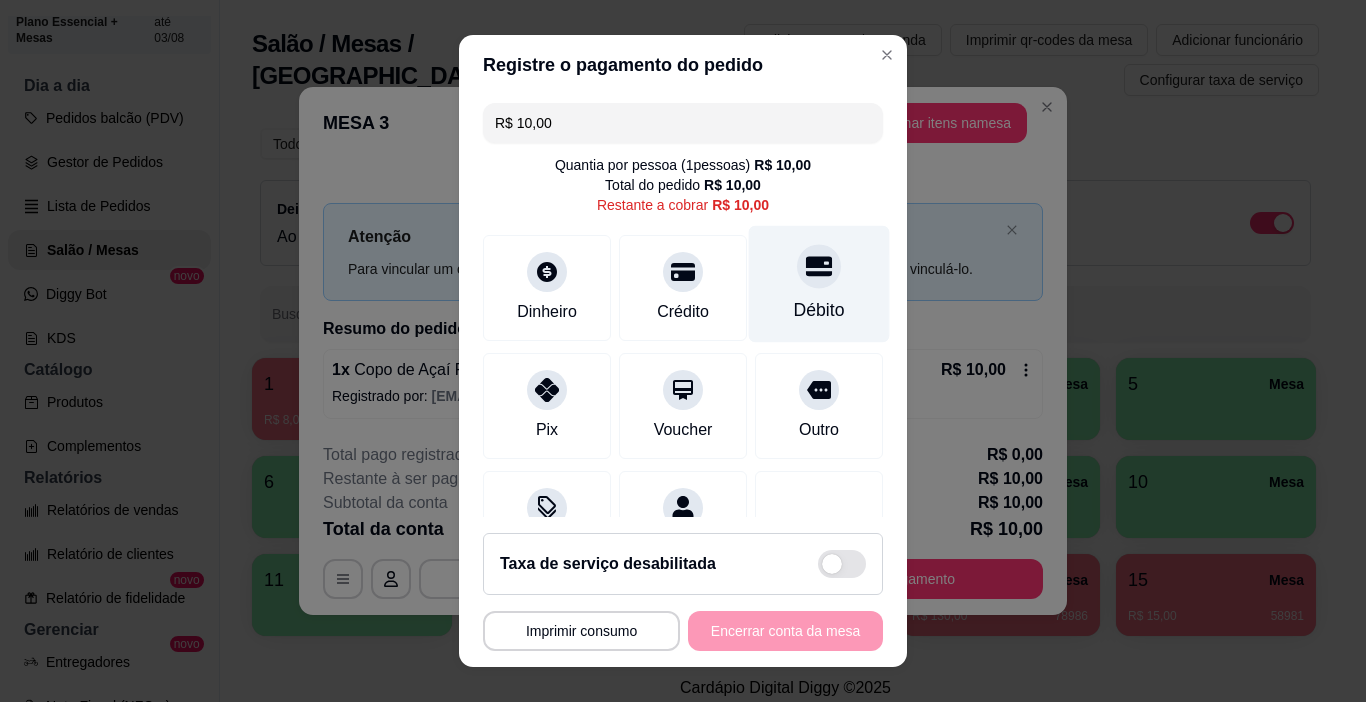 click 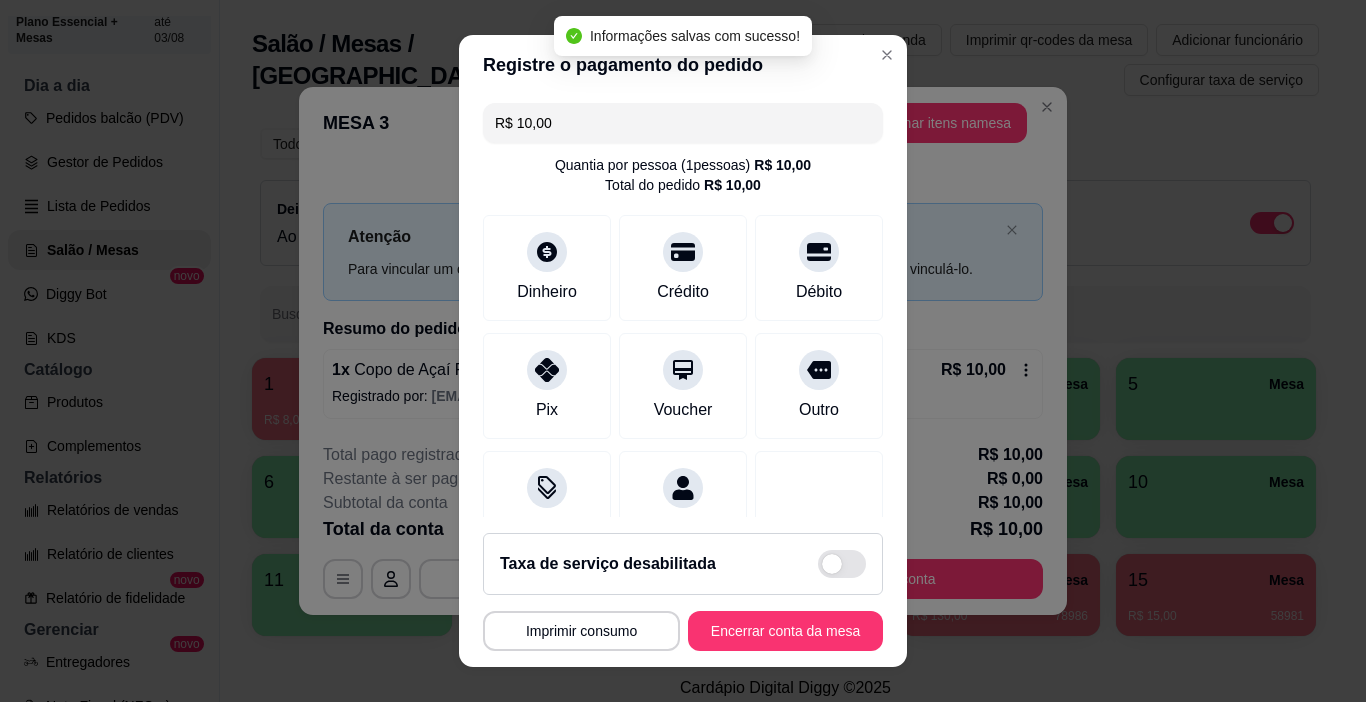 type on "R$ 0,00" 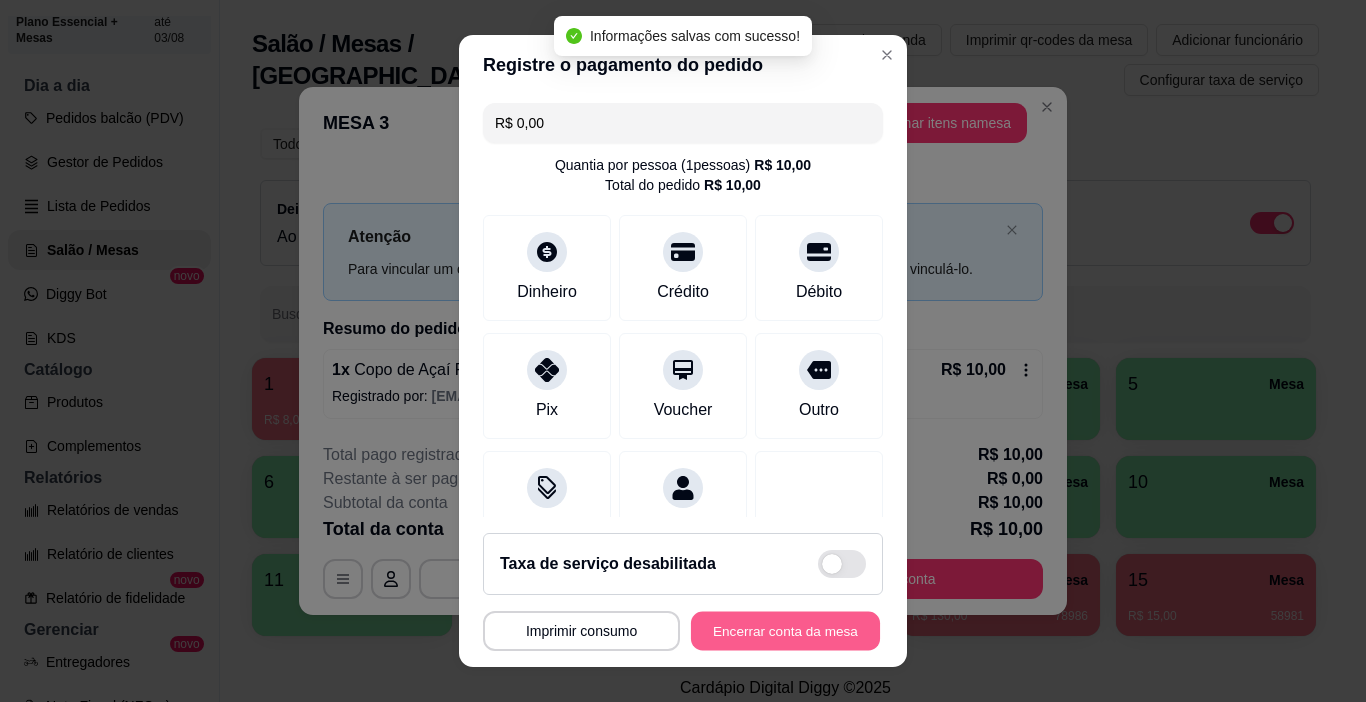 click on "Encerrar conta da mesa" at bounding box center [785, 631] 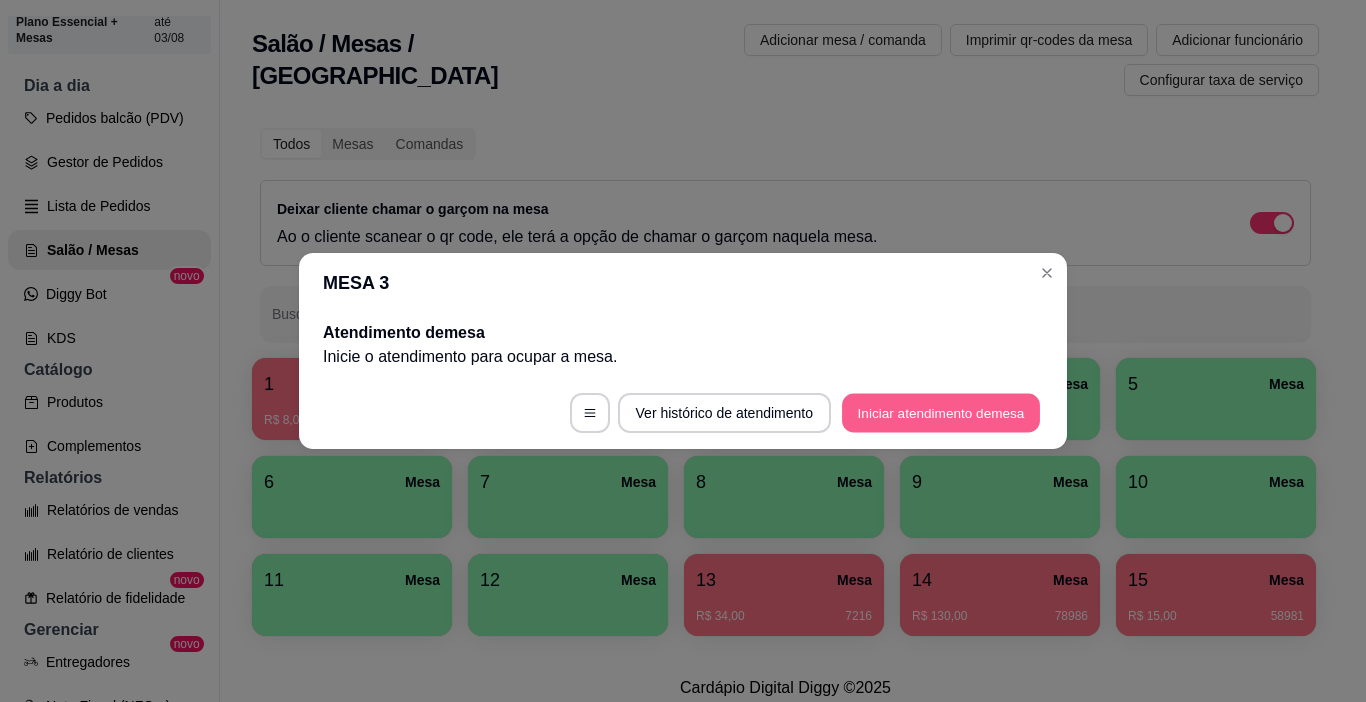 click on "Iniciar atendimento de  mesa" at bounding box center (941, 413) 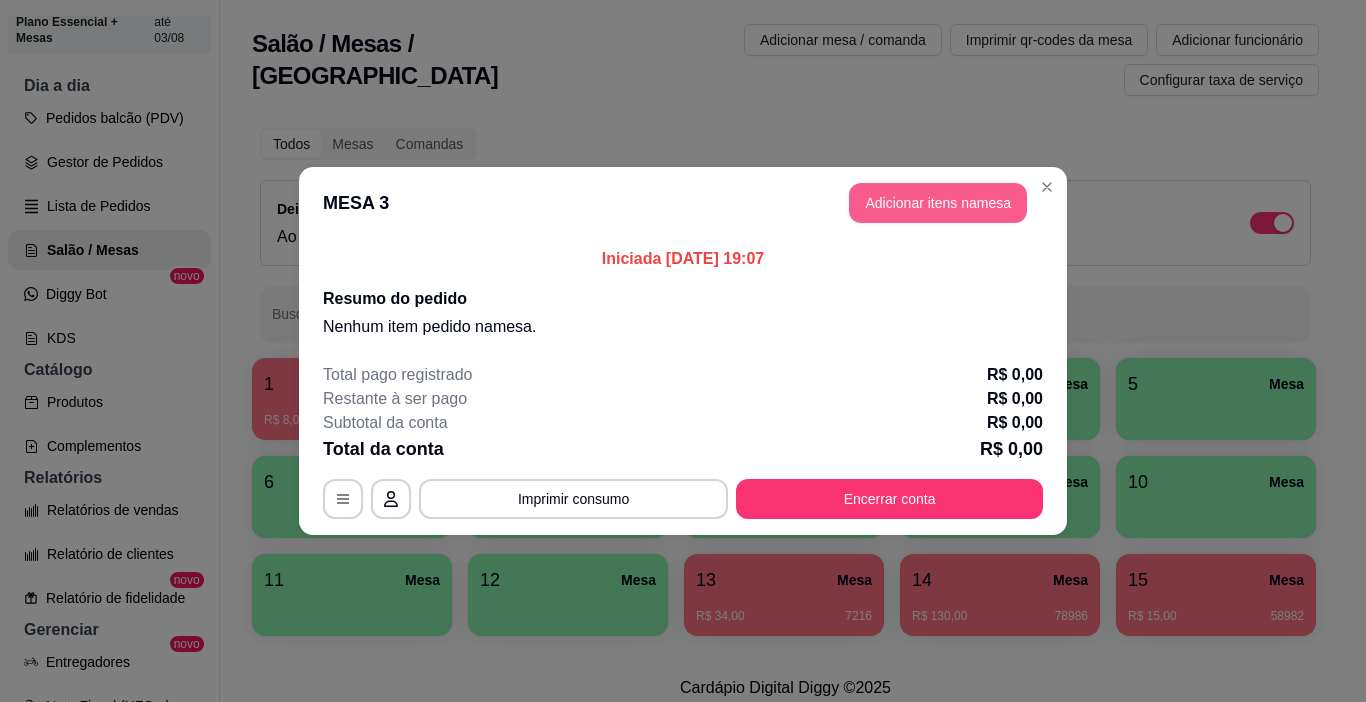 click on "Adicionar itens na  mesa" at bounding box center (938, 203) 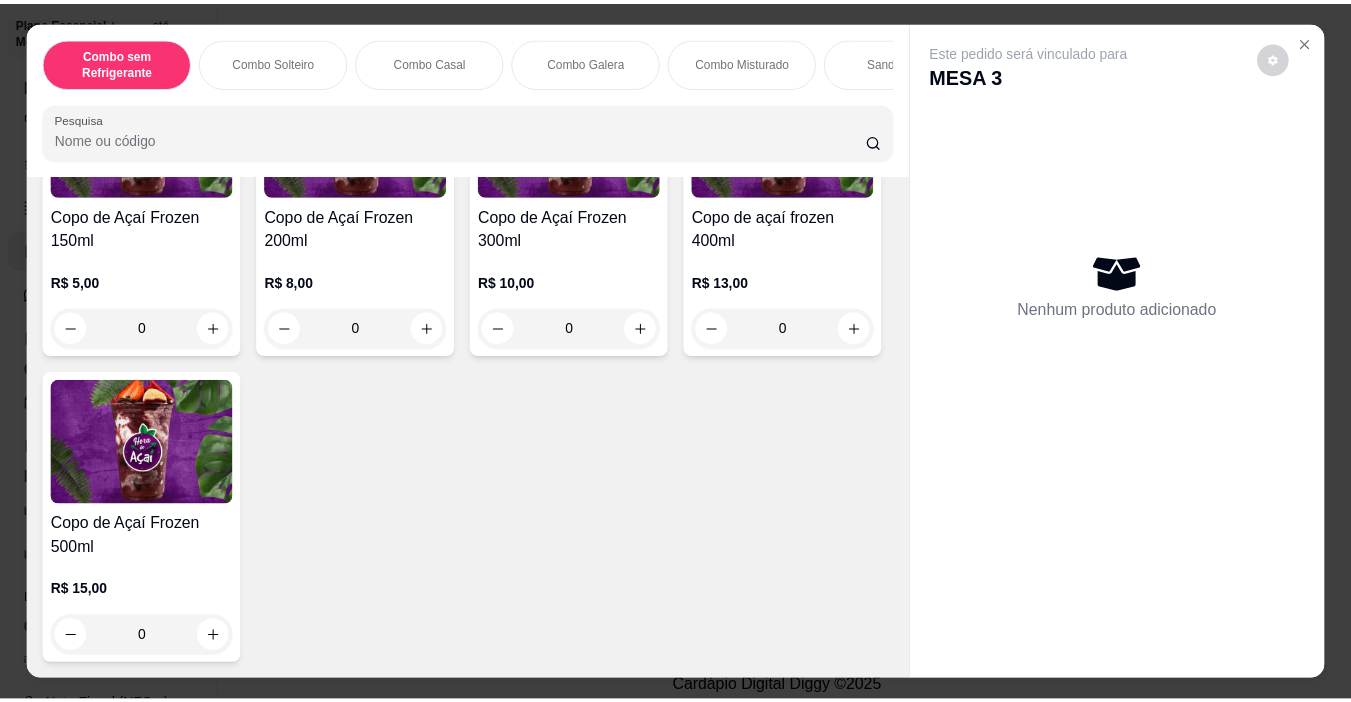 scroll, scrollTop: 5100, scrollLeft: 0, axis: vertical 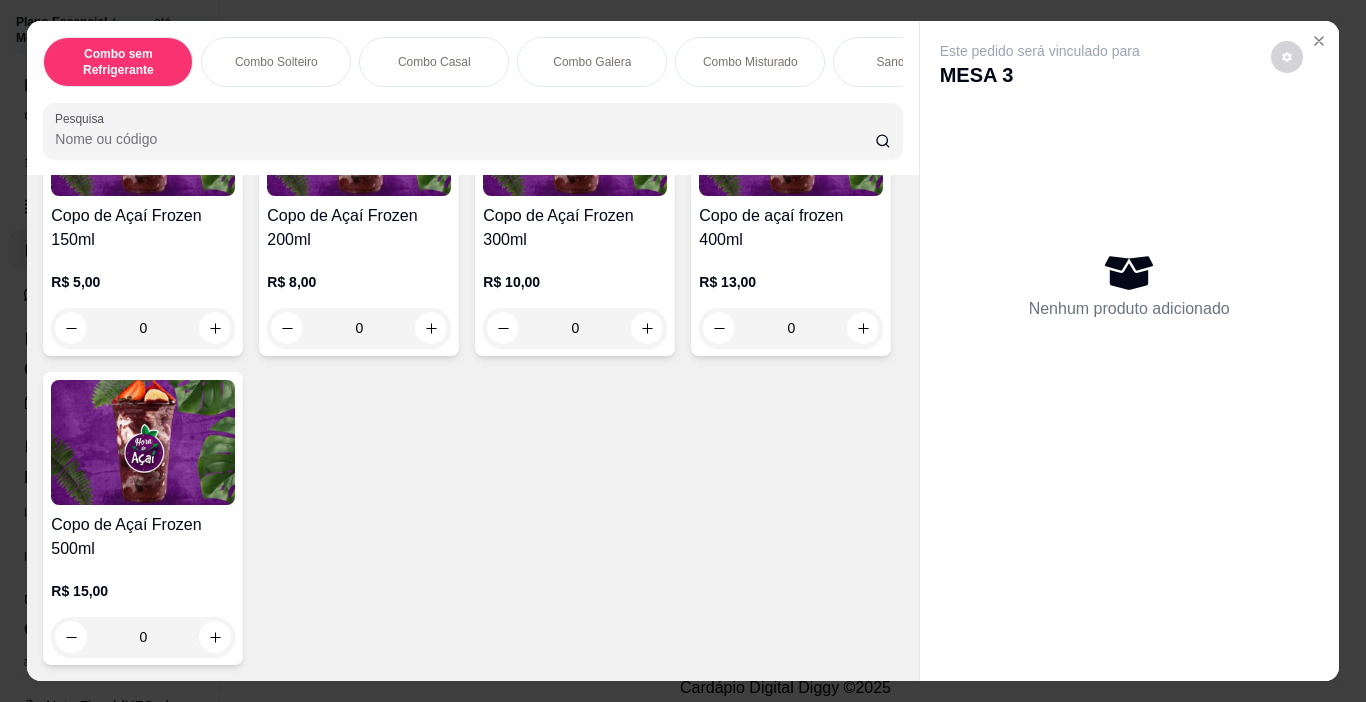 click at bounding box center [143, 442] 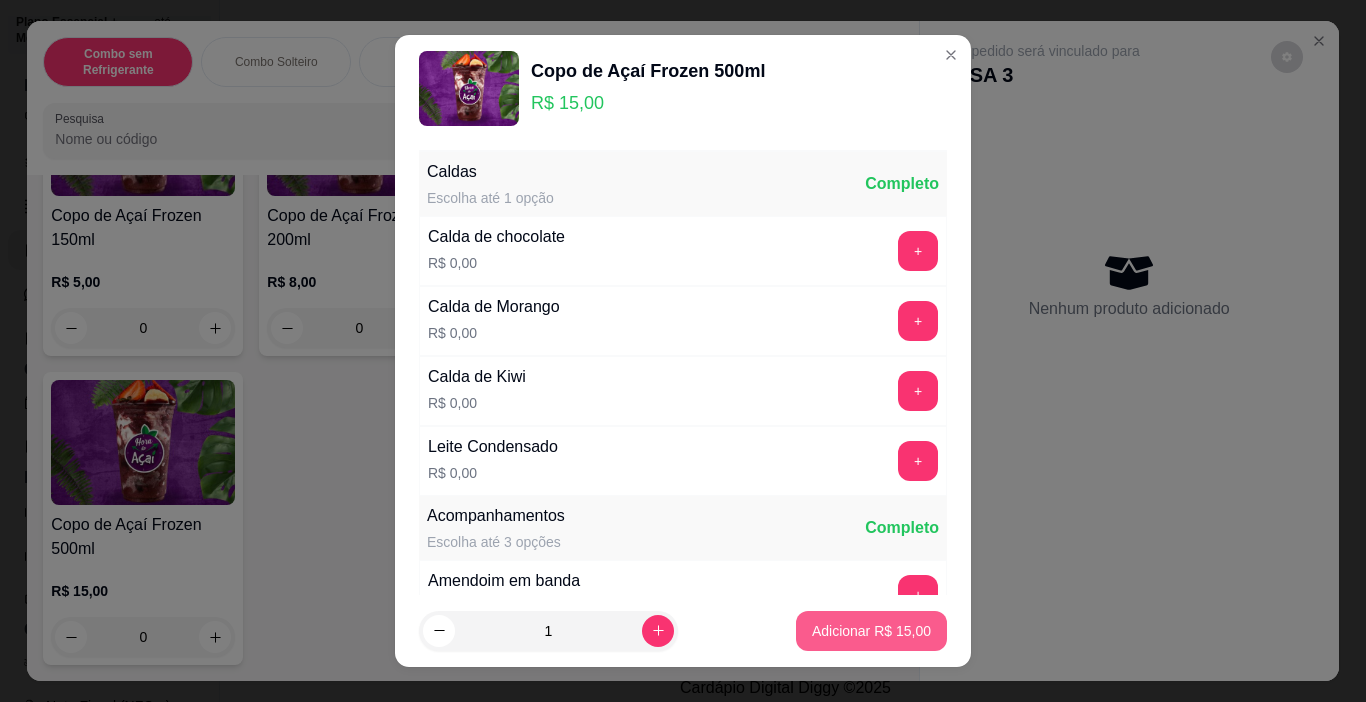 click on "Adicionar   R$ 15,00" at bounding box center [871, 631] 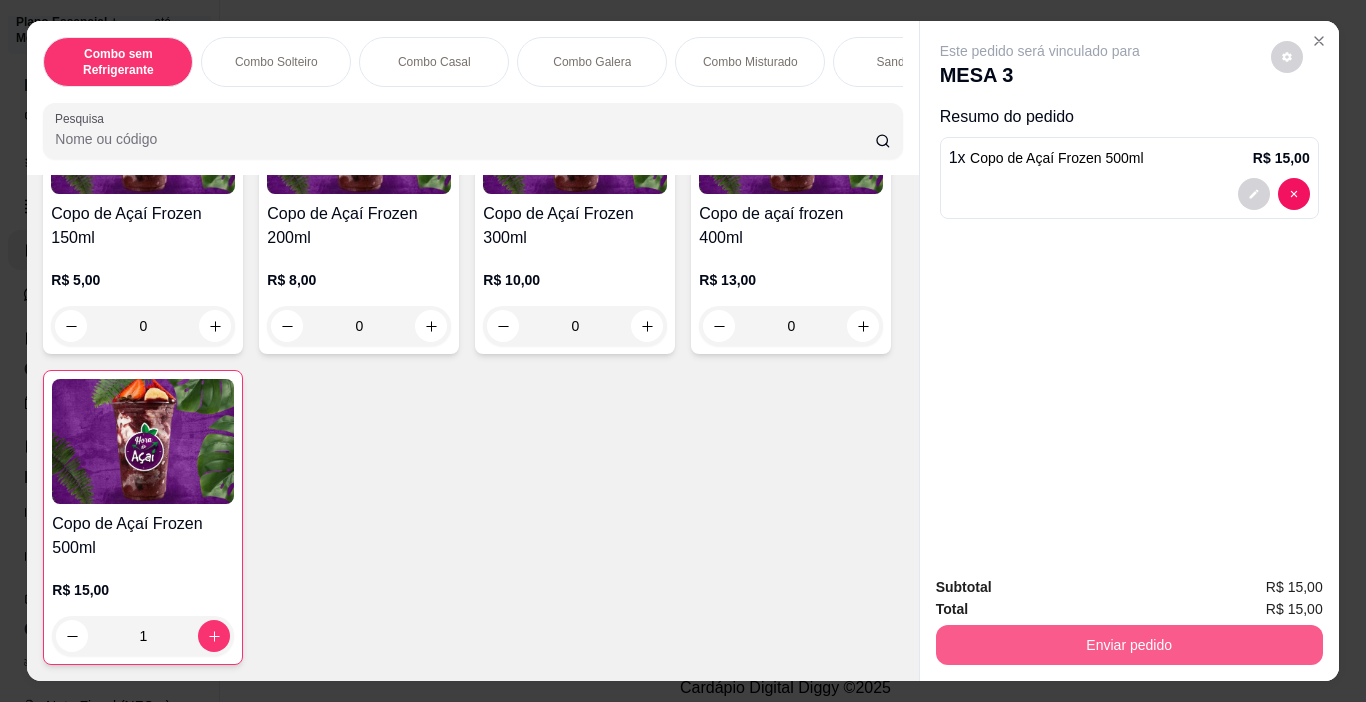 click on "Enviar pedido" at bounding box center [1129, 645] 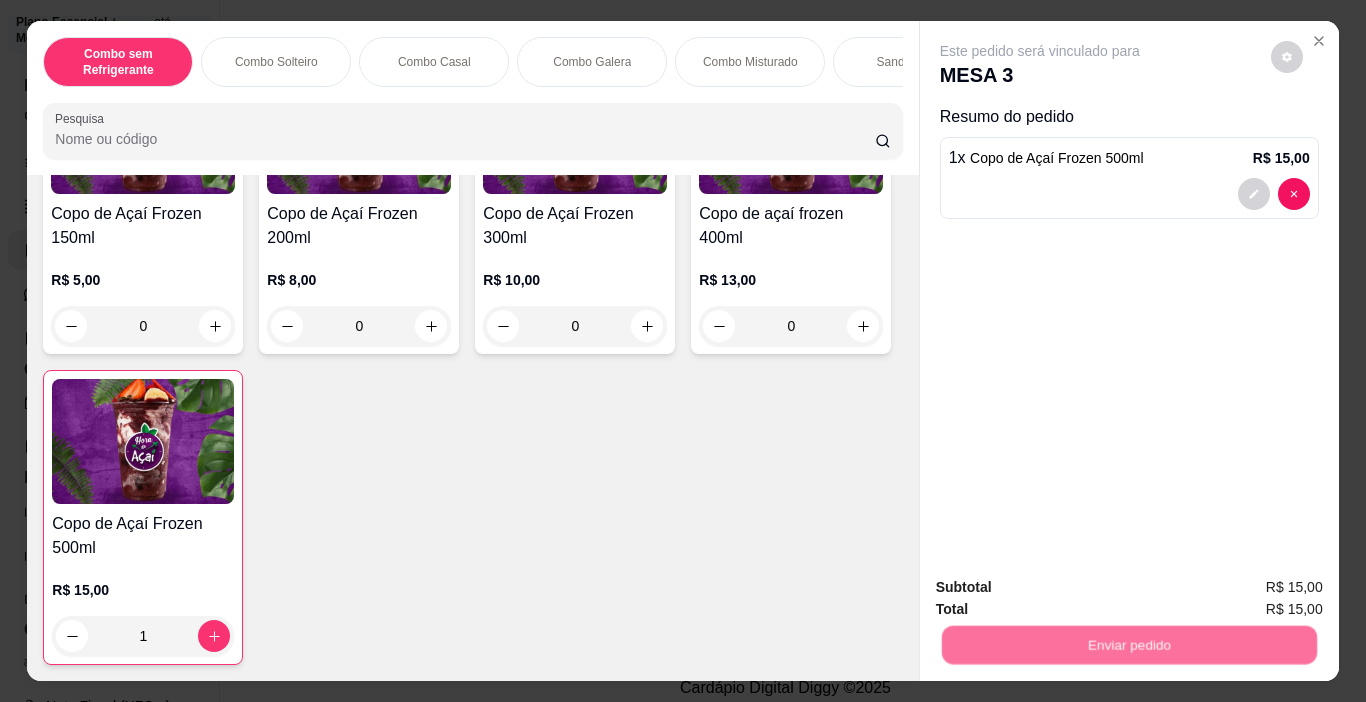 click on "Não registrar e enviar pedido" at bounding box center [1063, 587] 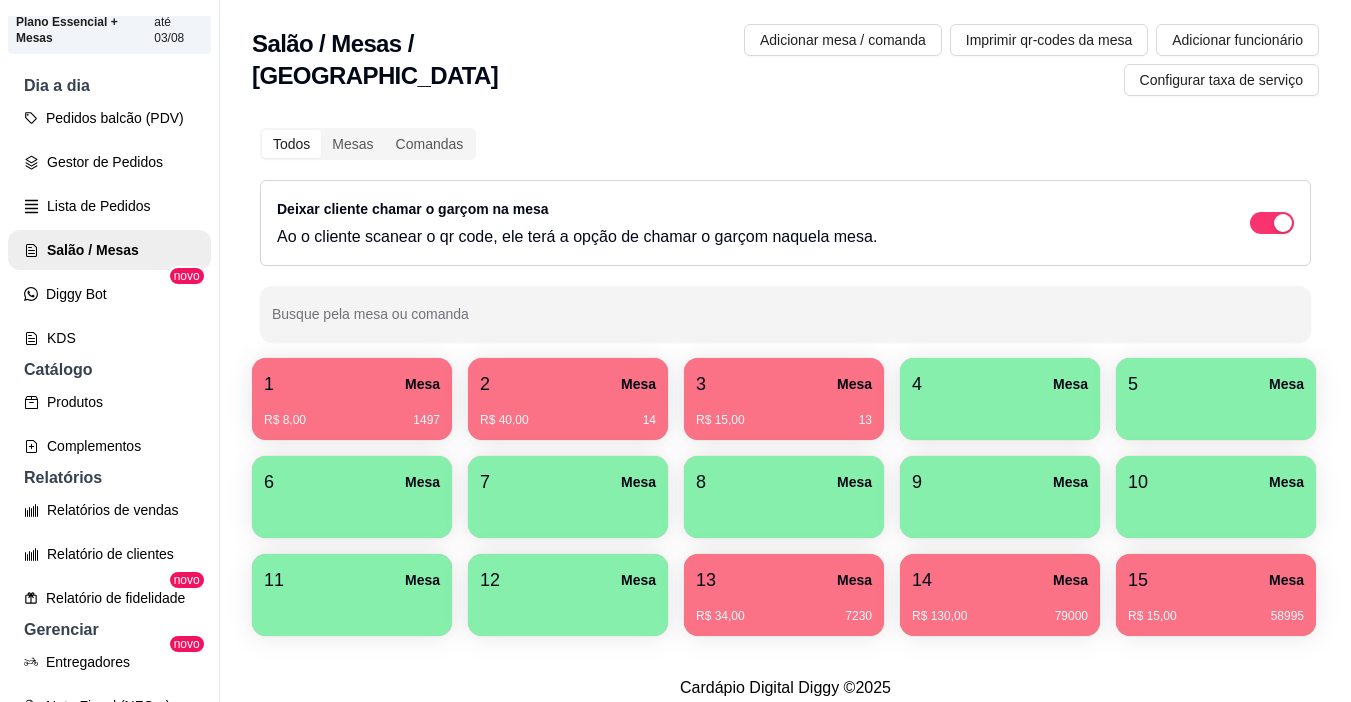 click on "R$ 40,00 14" at bounding box center (568, 413) 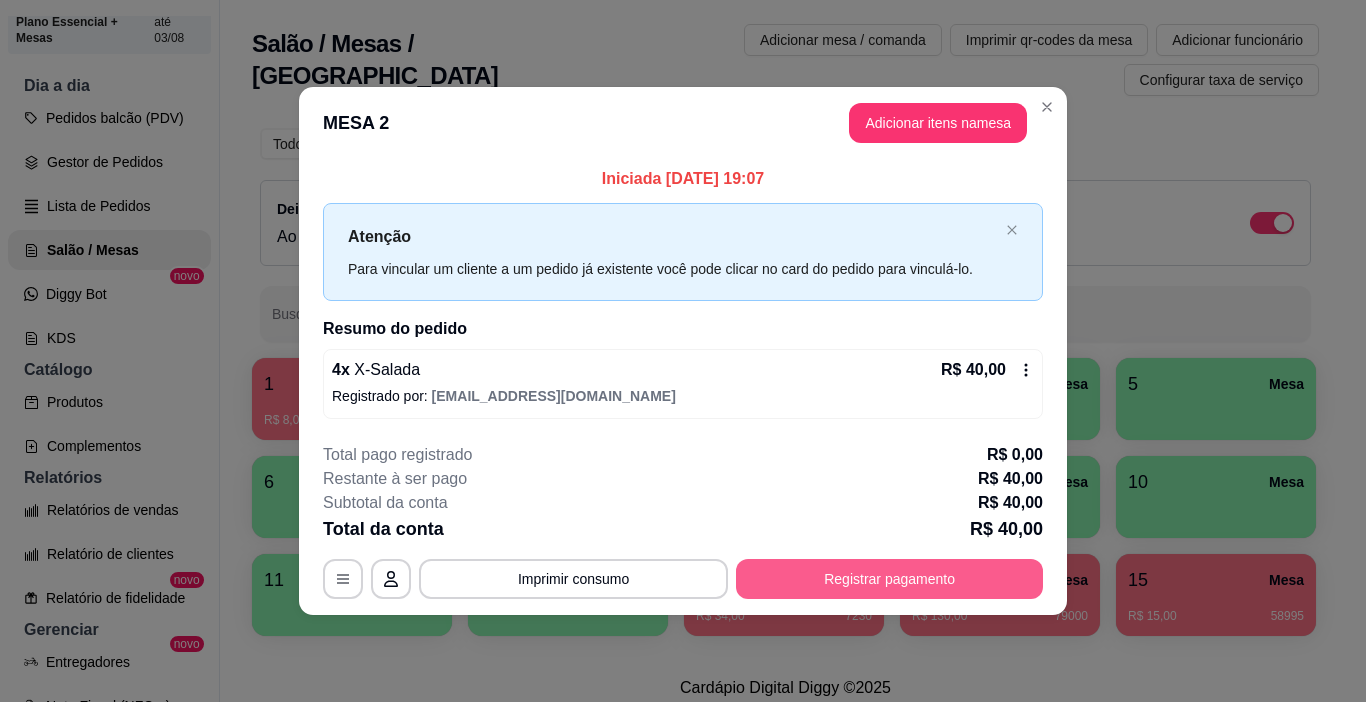 click on "Registrar pagamento" at bounding box center (889, 579) 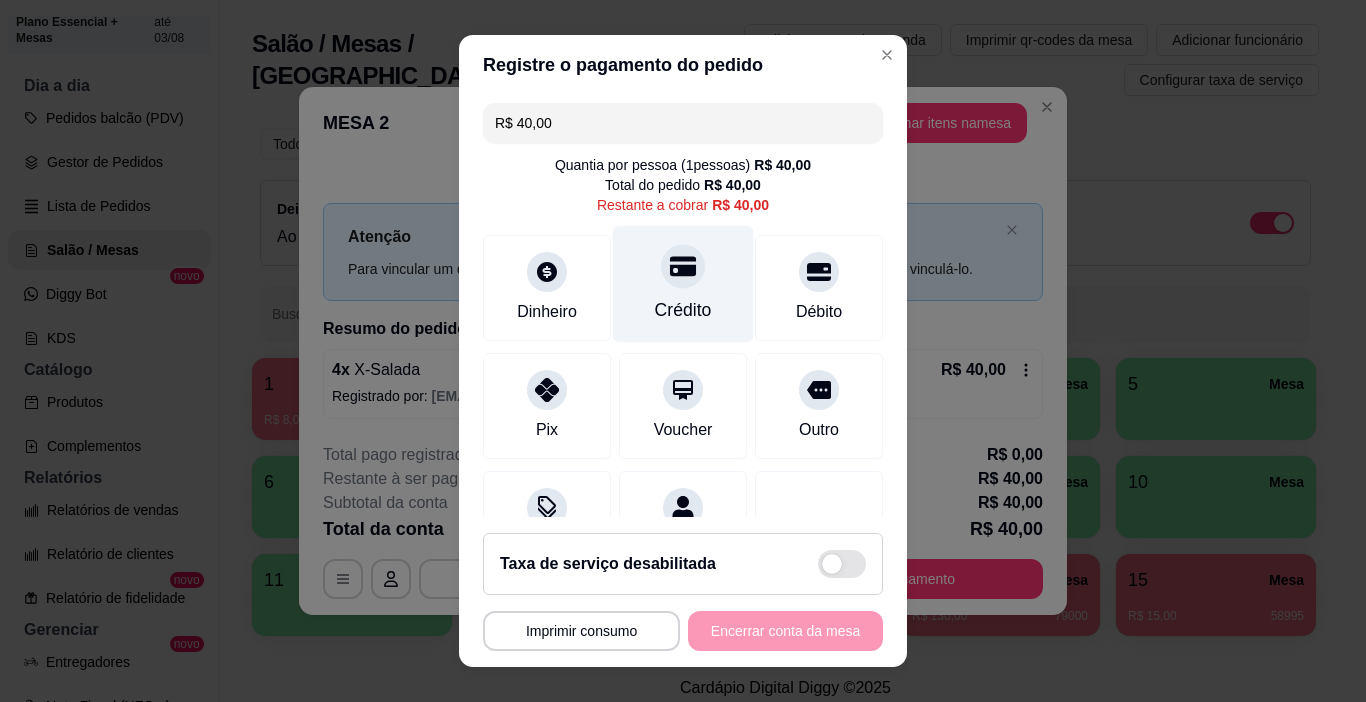 click on "Crédito" at bounding box center (683, 284) 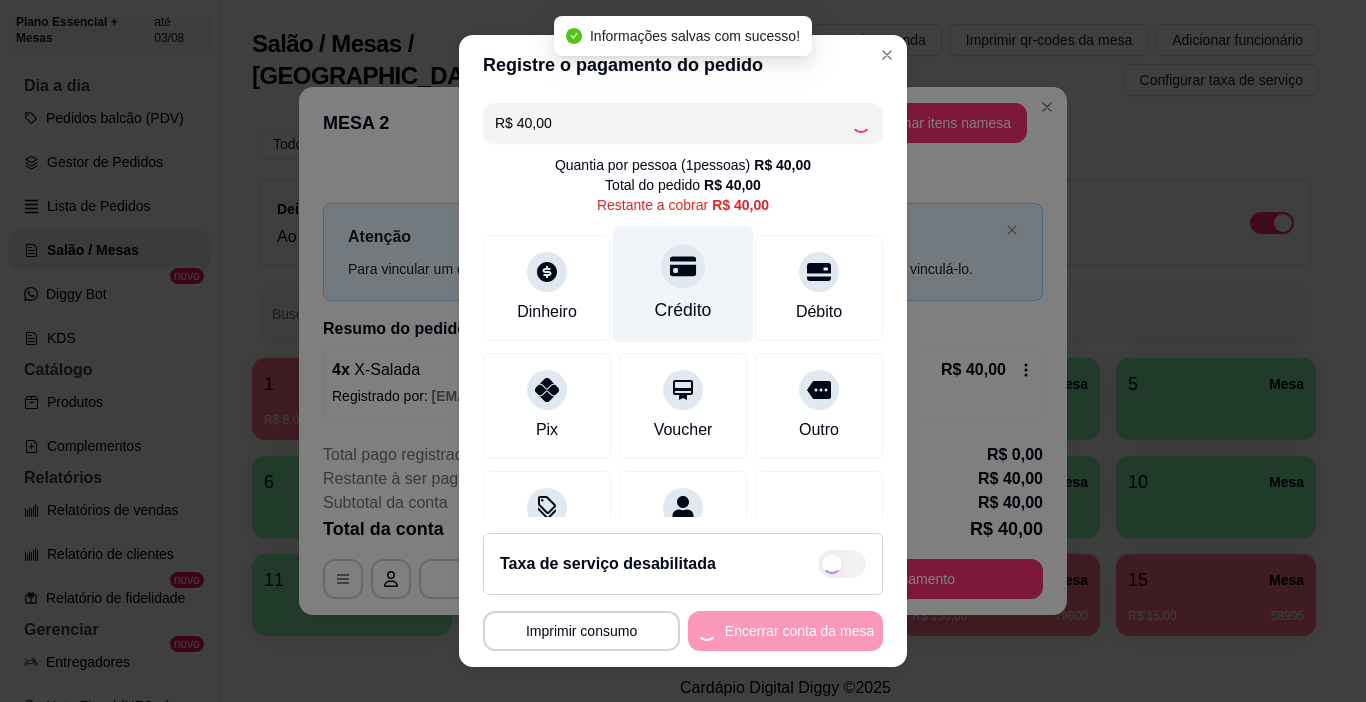 type on "R$ 0,00" 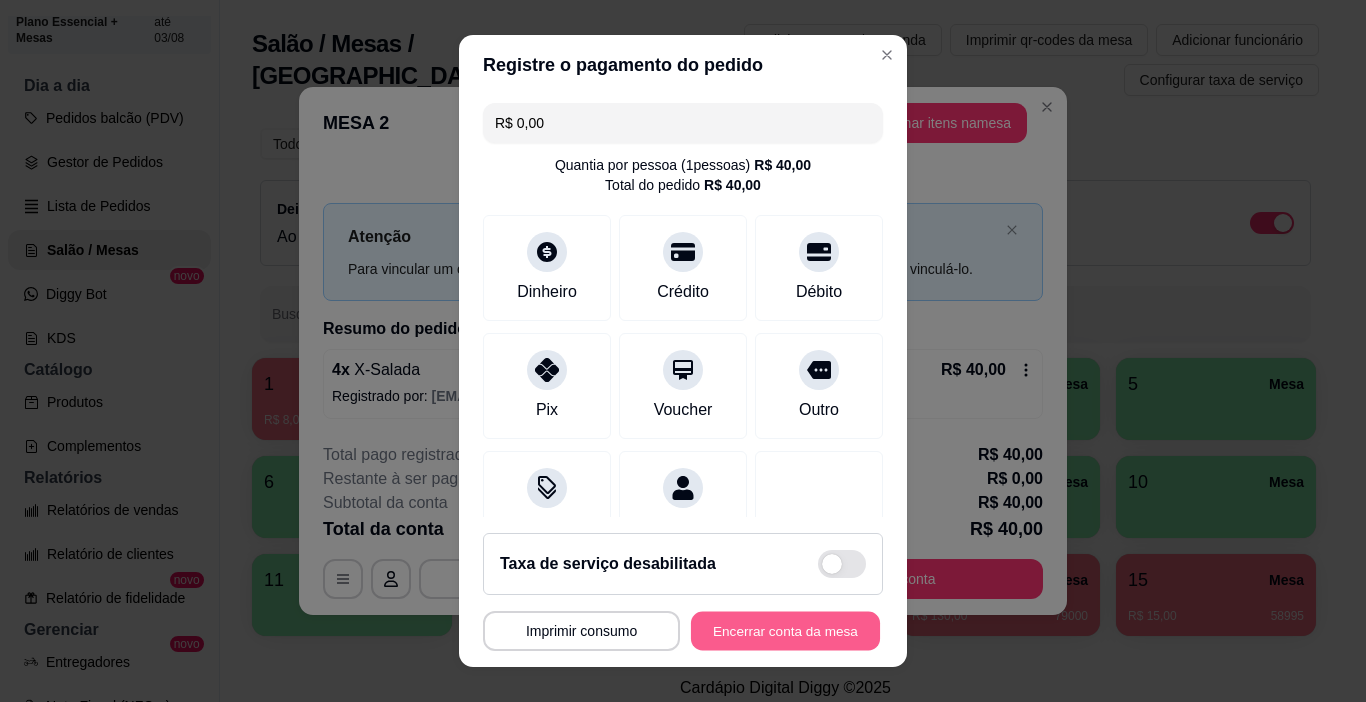 click on "Encerrar conta da mesa" at bounding box center (785, 631) 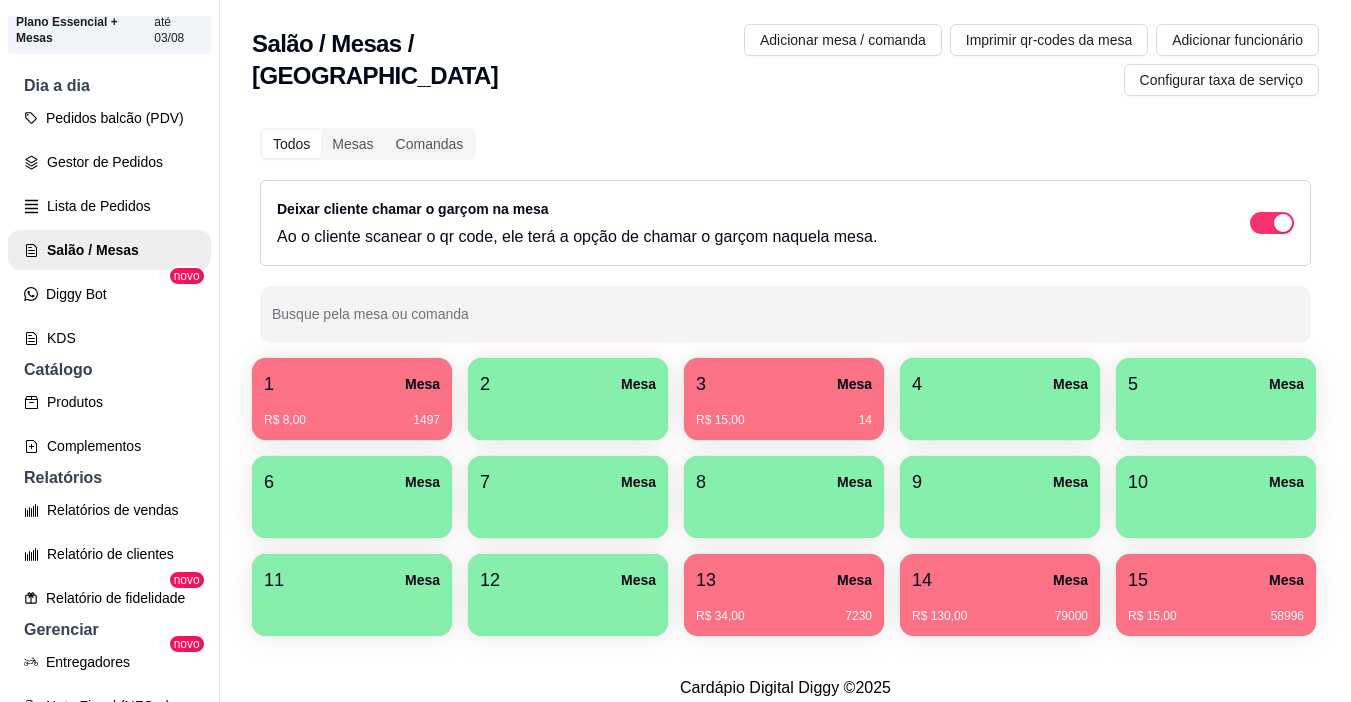 type 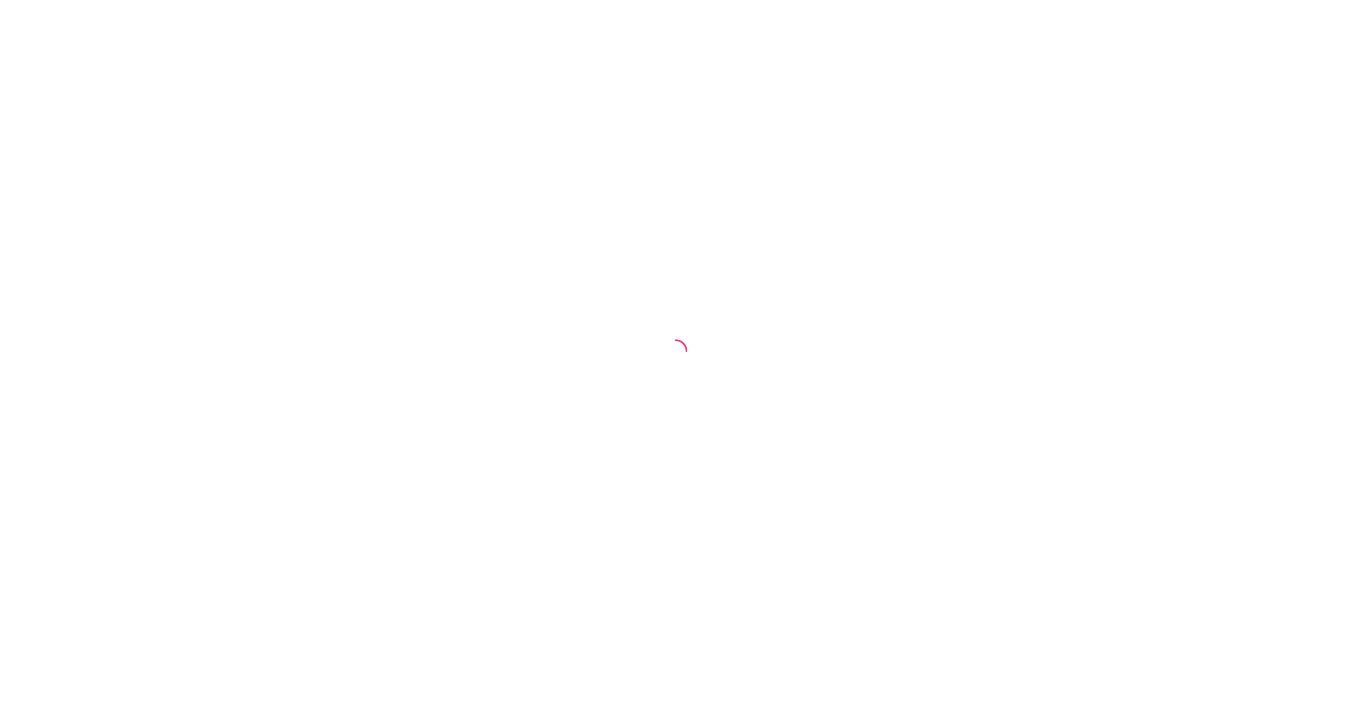 scroll, scrollTop: 0, scrollLeft: 0, axis: both 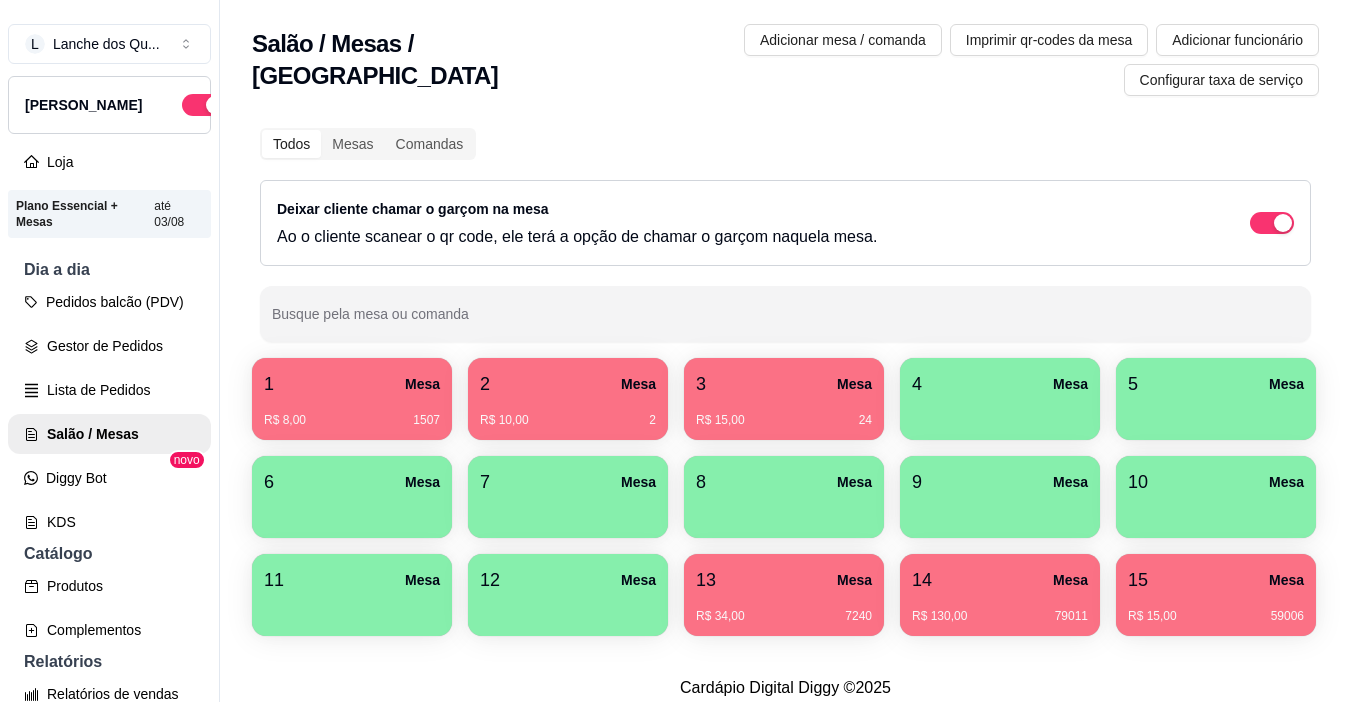 click on "2 Mesa" at bounding box center (568, 384) 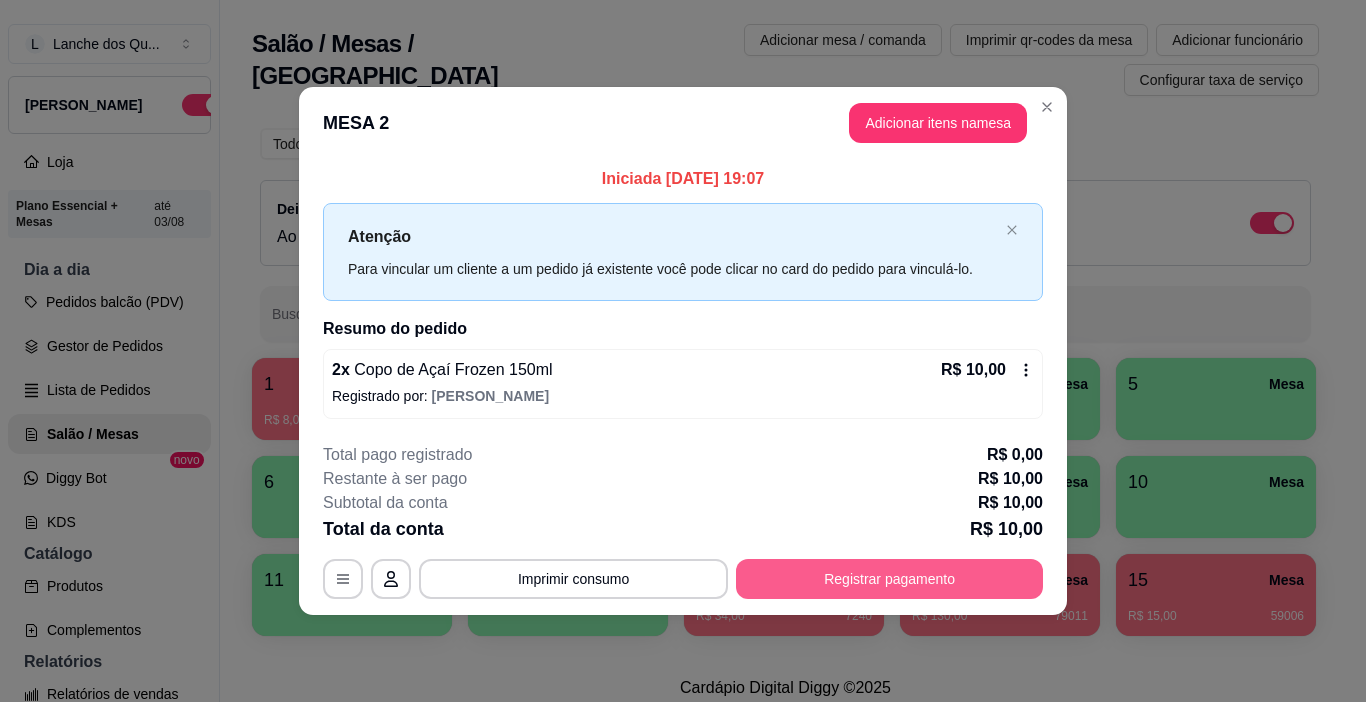 click on "Registrar pagamento" at bounding box center [889, 579] 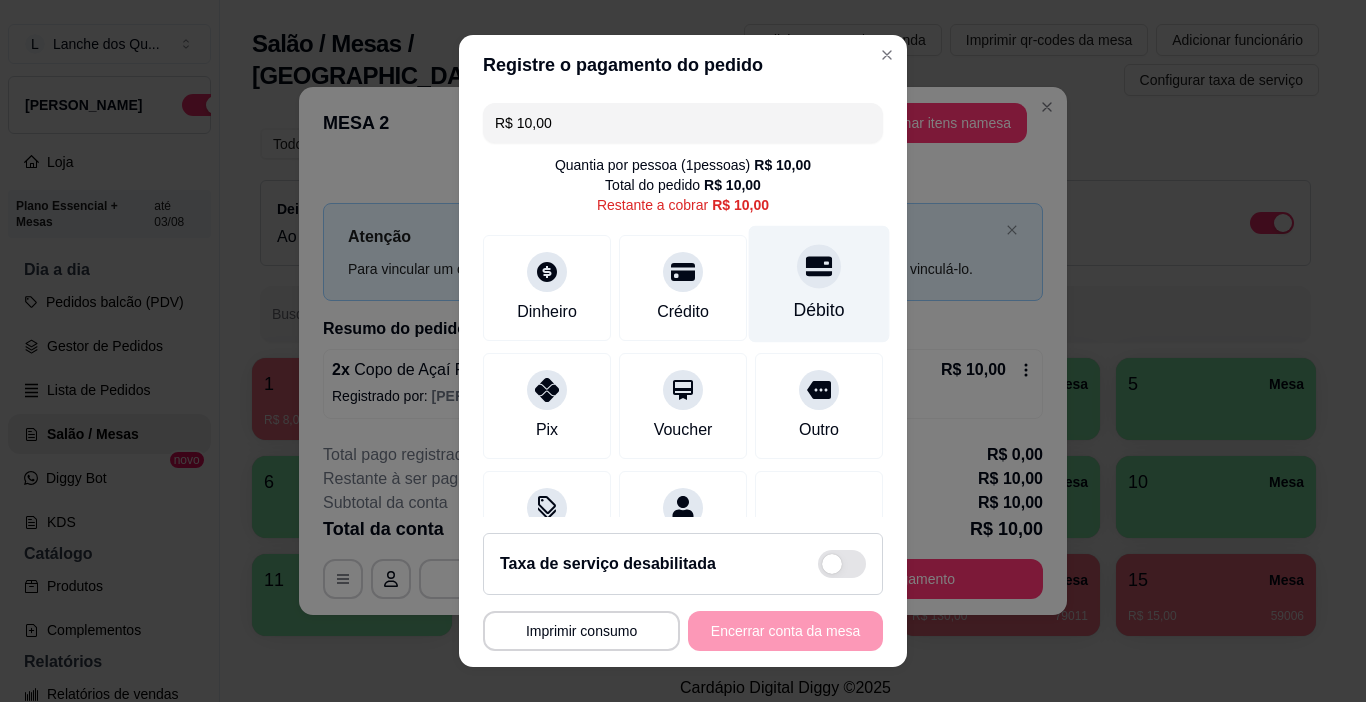 click on "Débito" at bounding box center (819, 284) 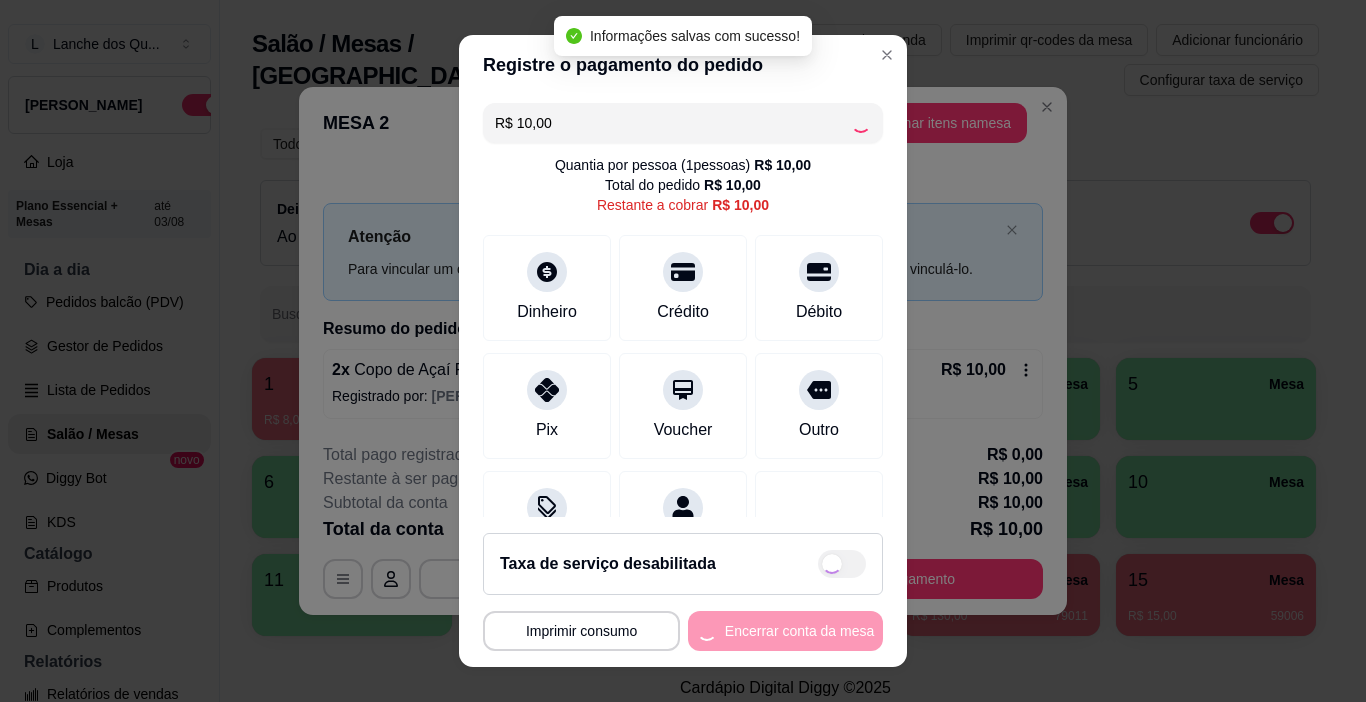 type on "R$ 0,00" 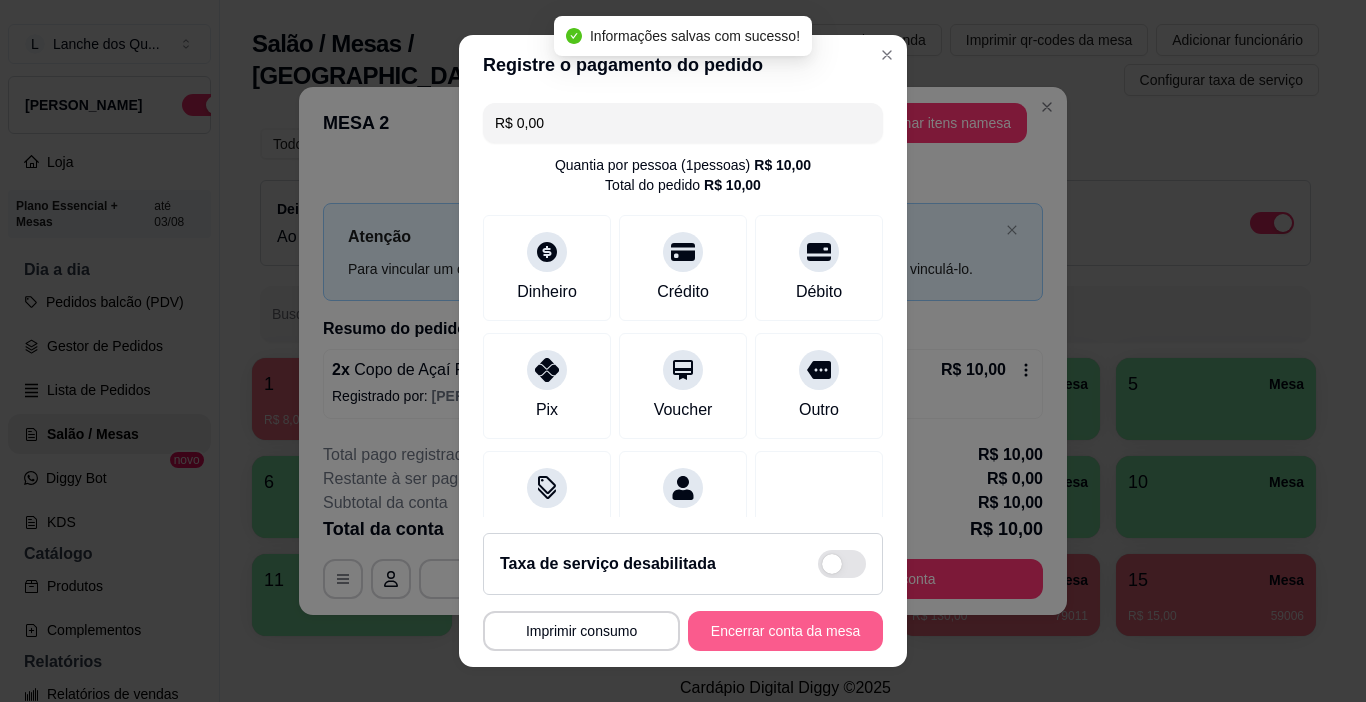 click on "Encerrar conta da mesa" at bounding box center (785, 631) 